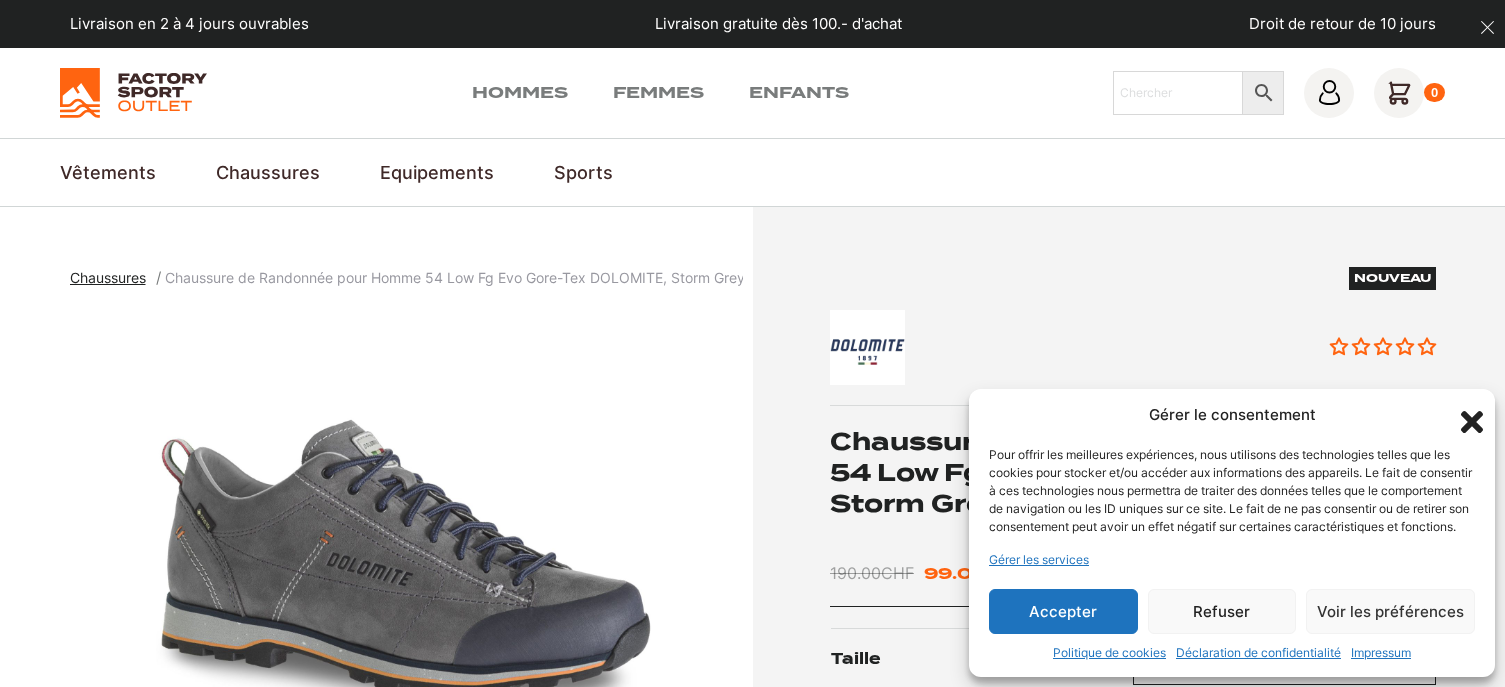 scroll, scrollTop: 0, scrollLeft: 0, axis: both 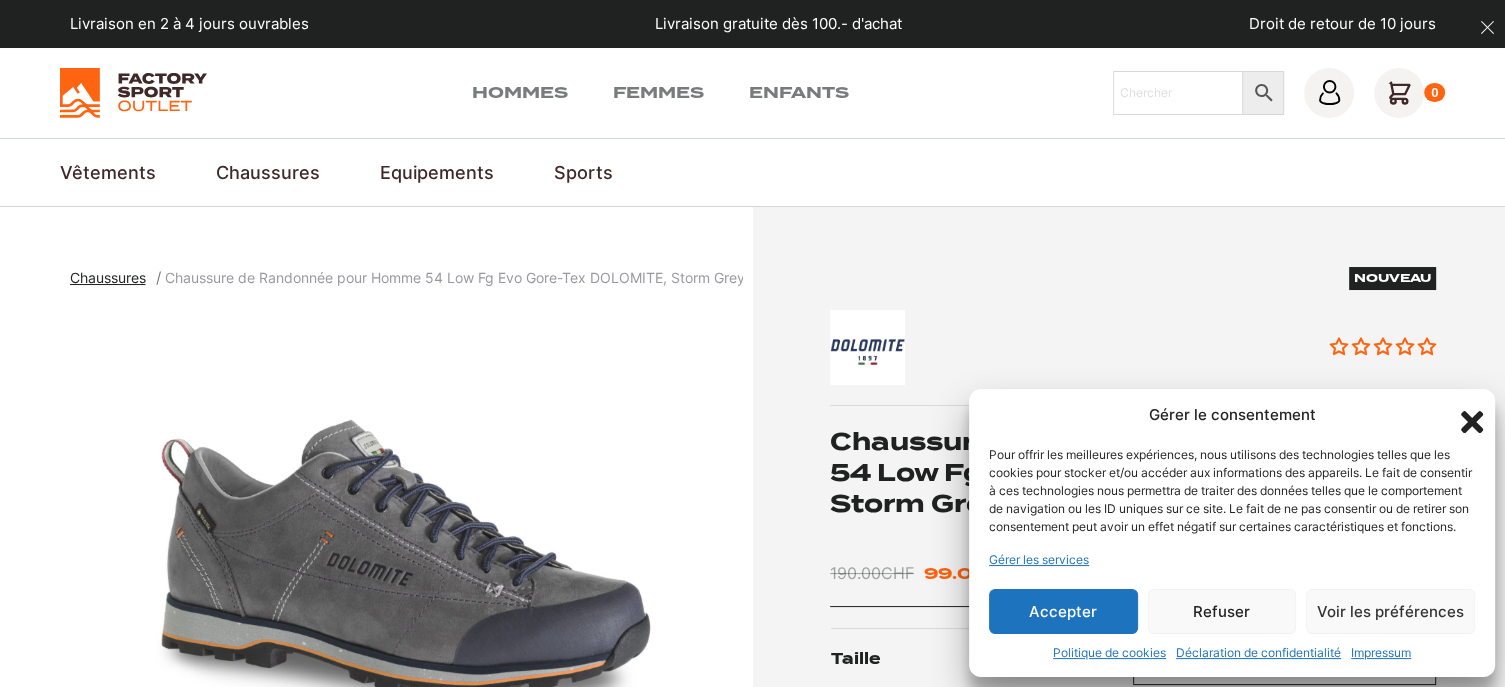 click 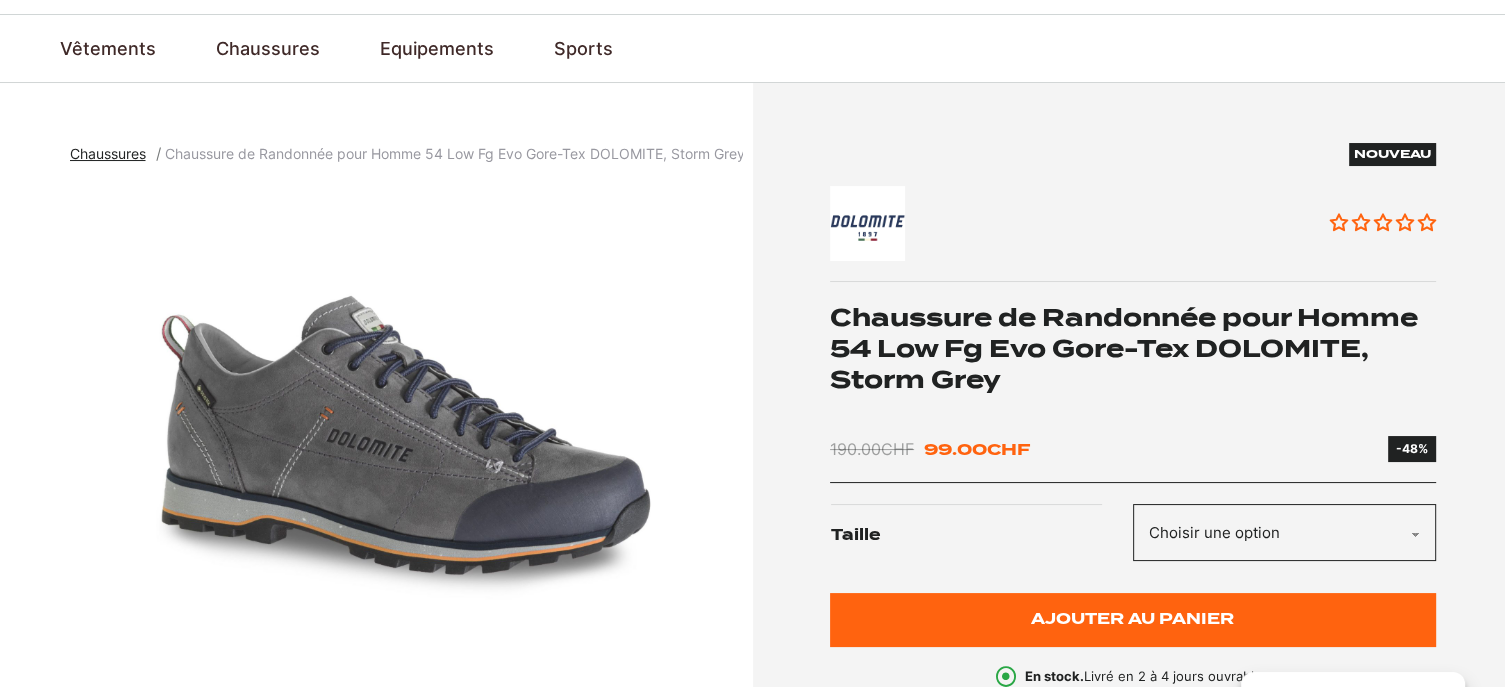 scroll, scrollTop: 0, scrollLeft: 0, axis: both 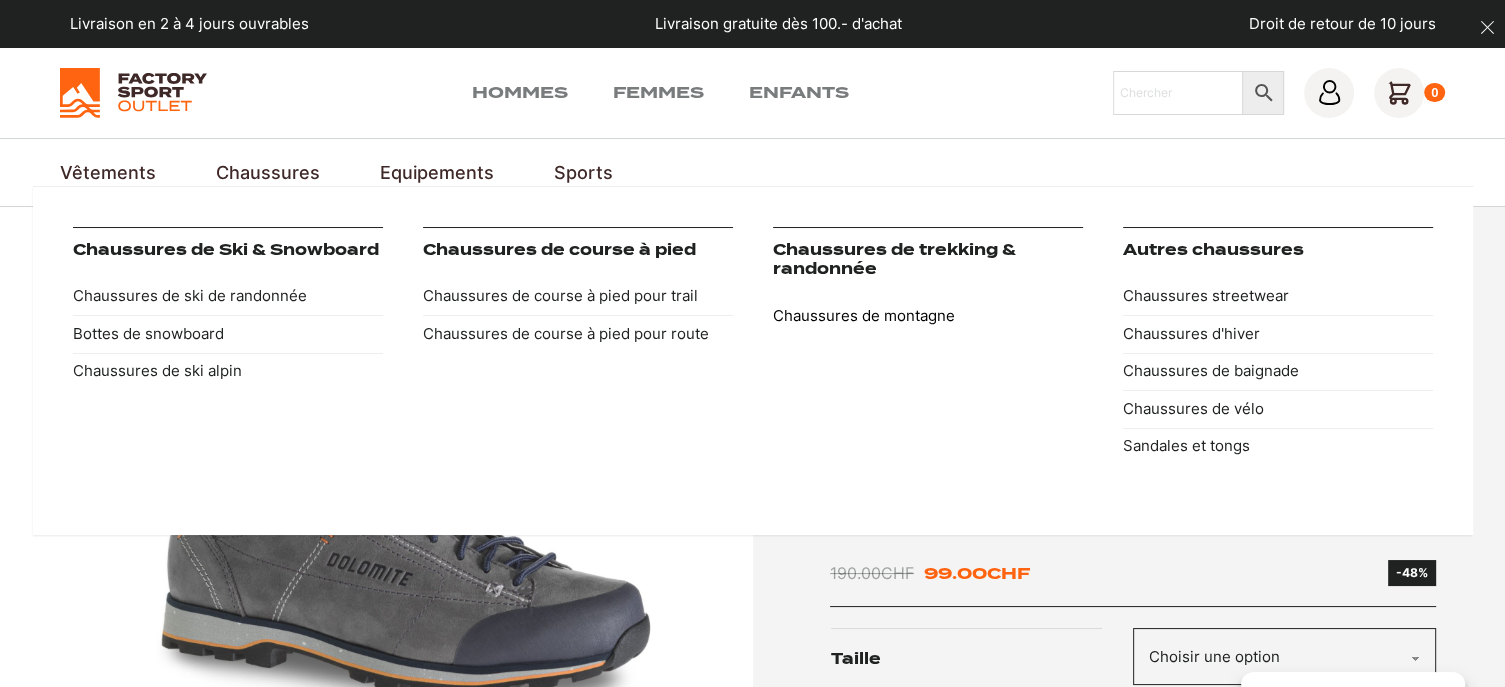 click on "Chaussures de montagne" at bounding box center [928, 316] 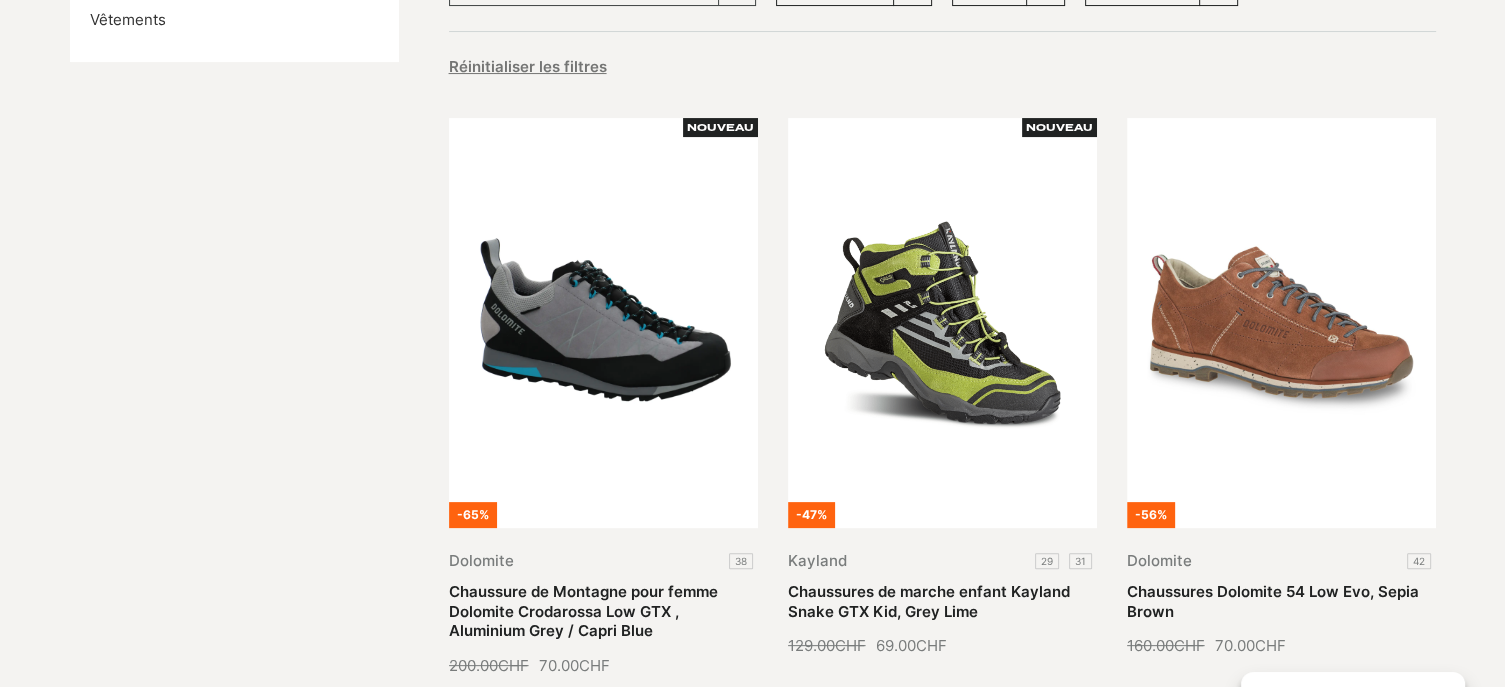scroll, scrollTop: 435, scrollLeft: 0, axis: vertical 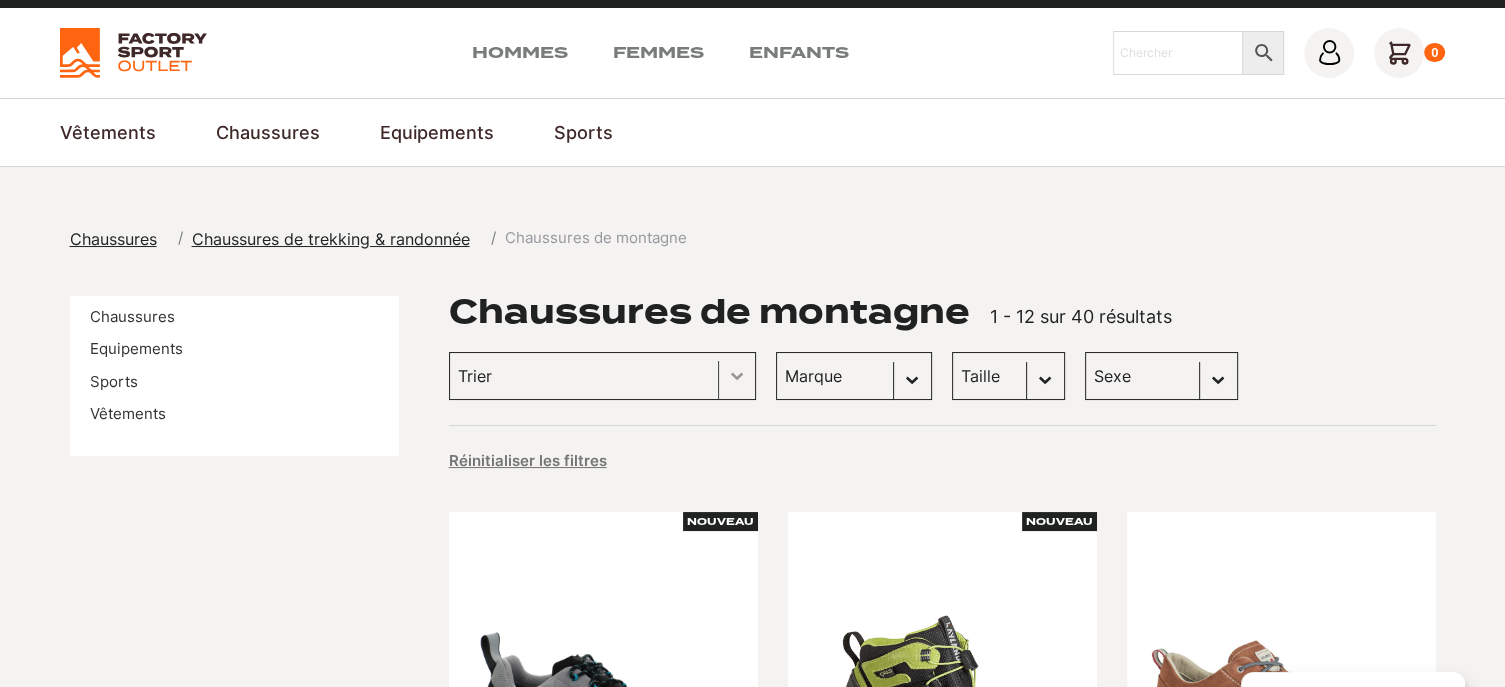 click at bounding box center (737, 376) 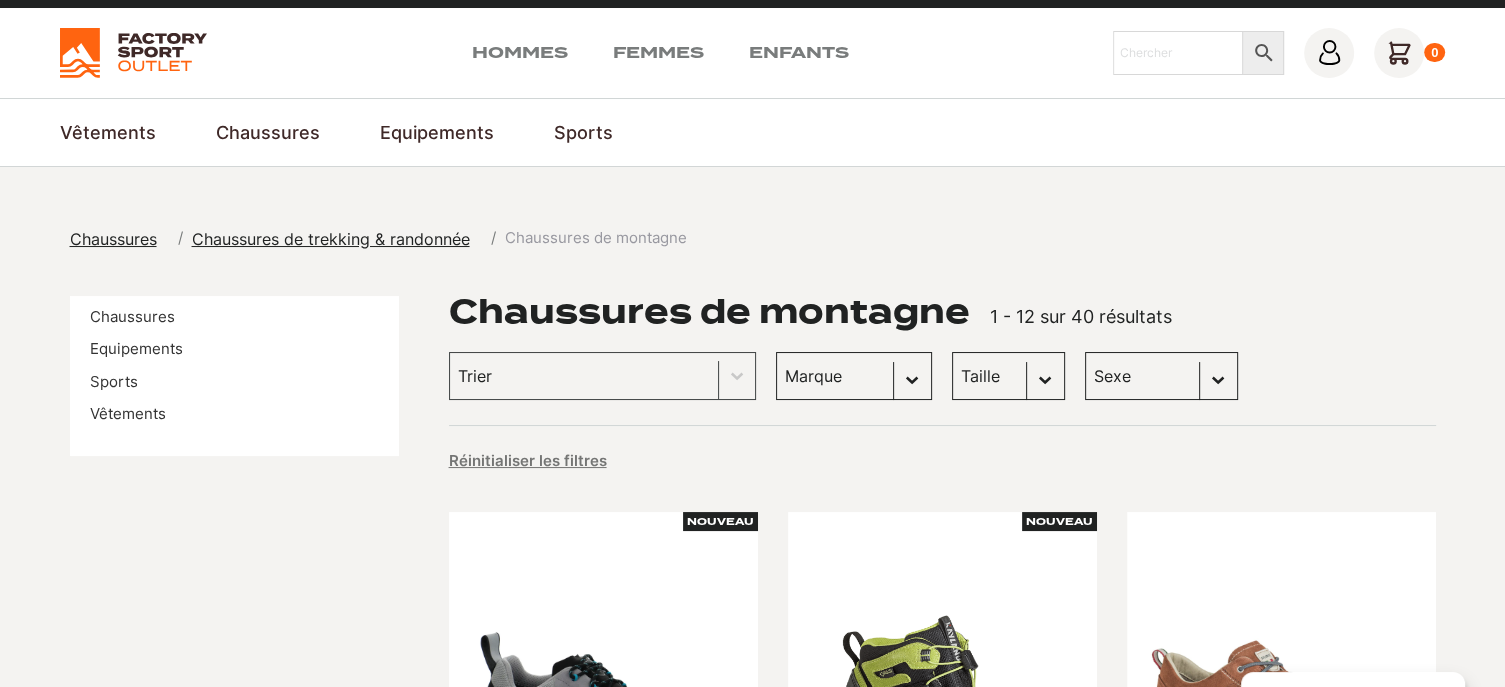 click on "Sexe Femmes (24) Hommes (15) Enfants (1)" at bounding box center (1161, 376) 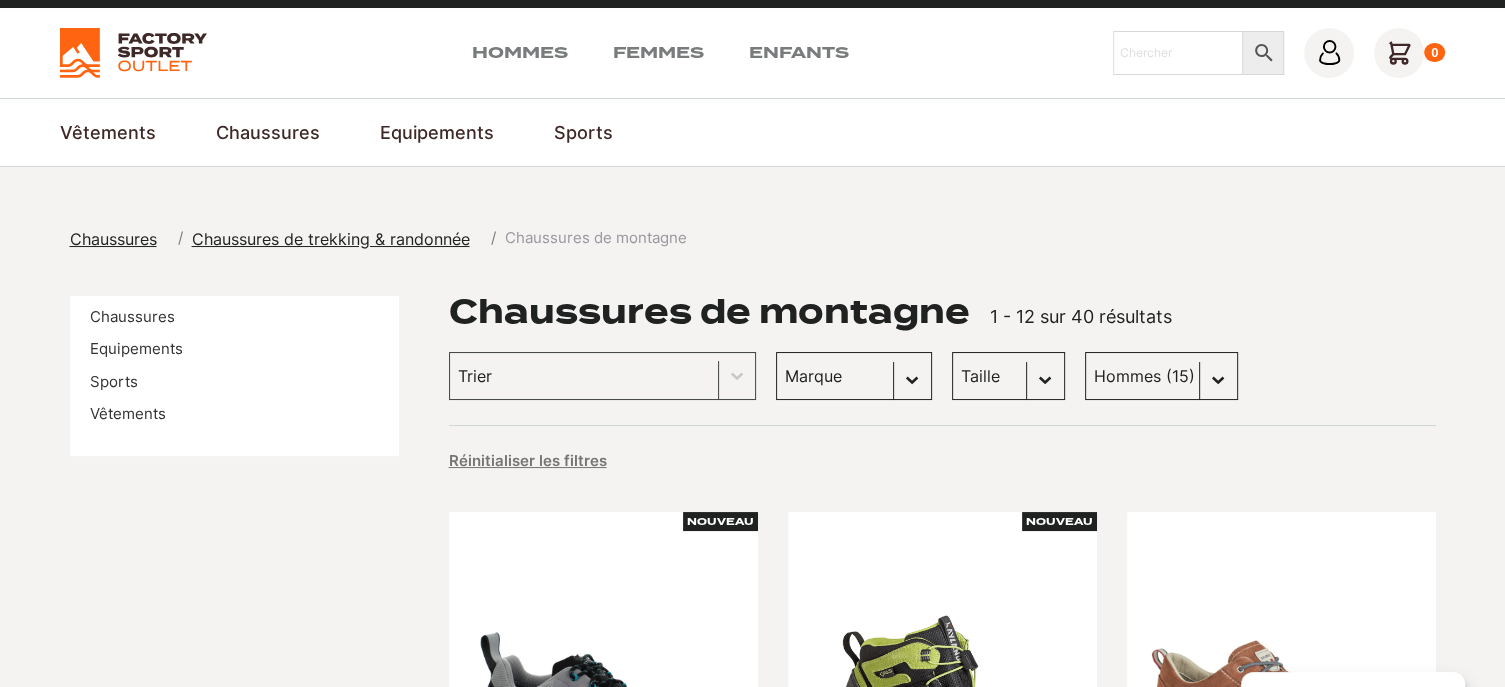 click on "Sexe Femmes (24) Hommes (15) Enfants (1)" at bounding box center [1161, 376] 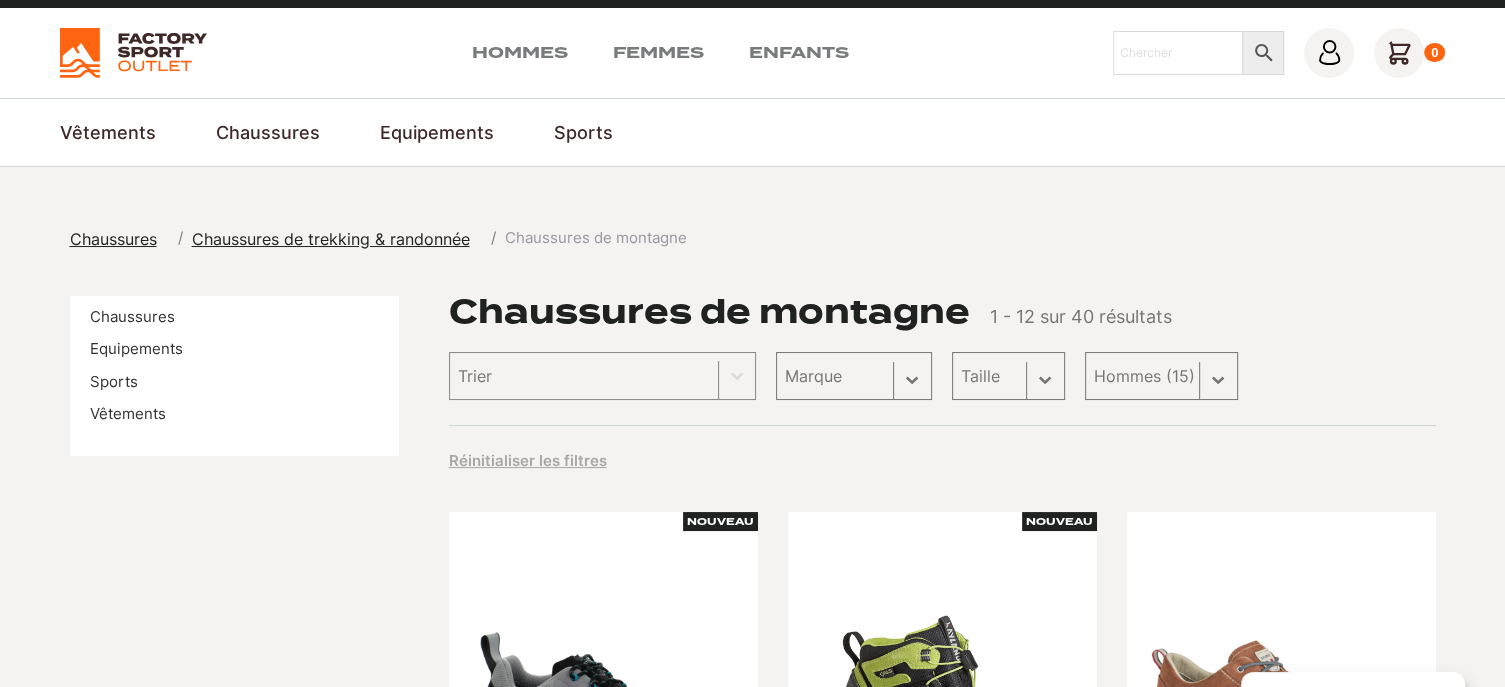 select on "hommes" 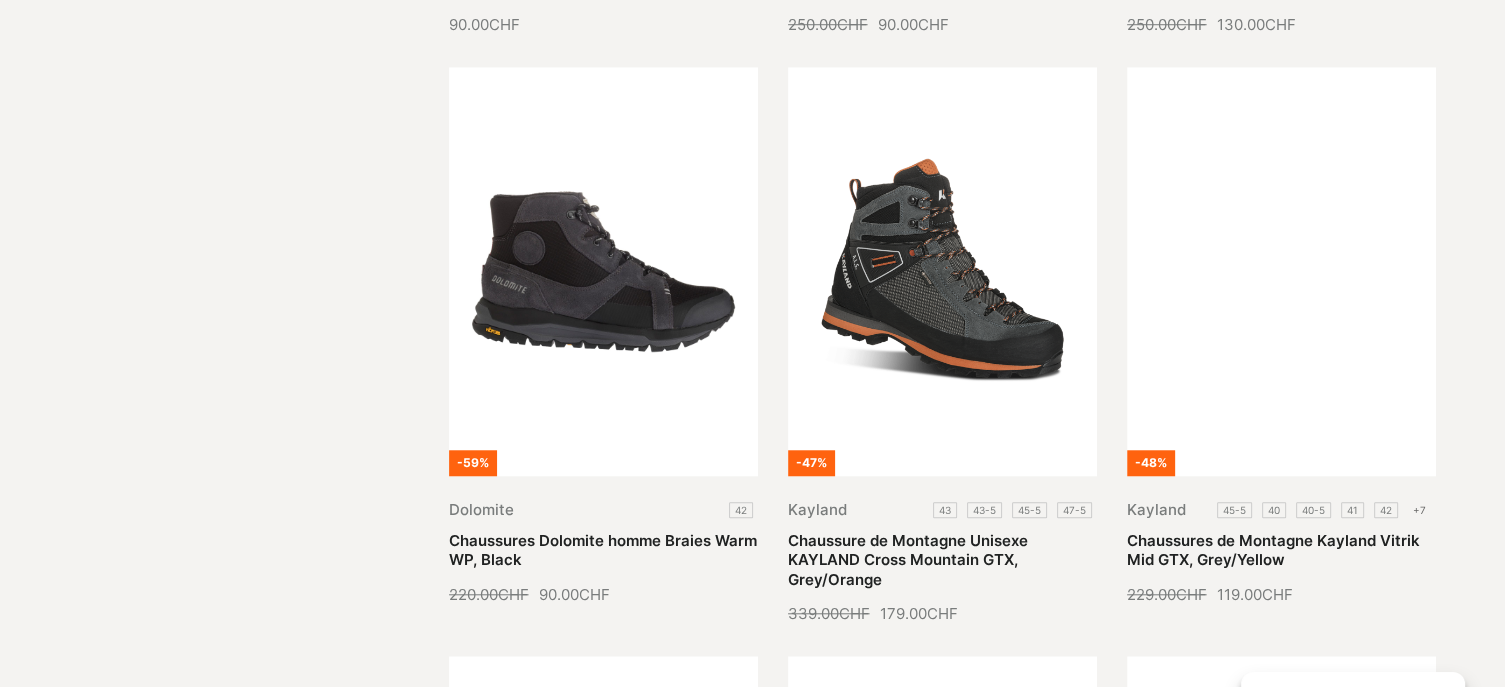 scroll, scrollTop: 1664, scrollLeft: 0, axis: vertical 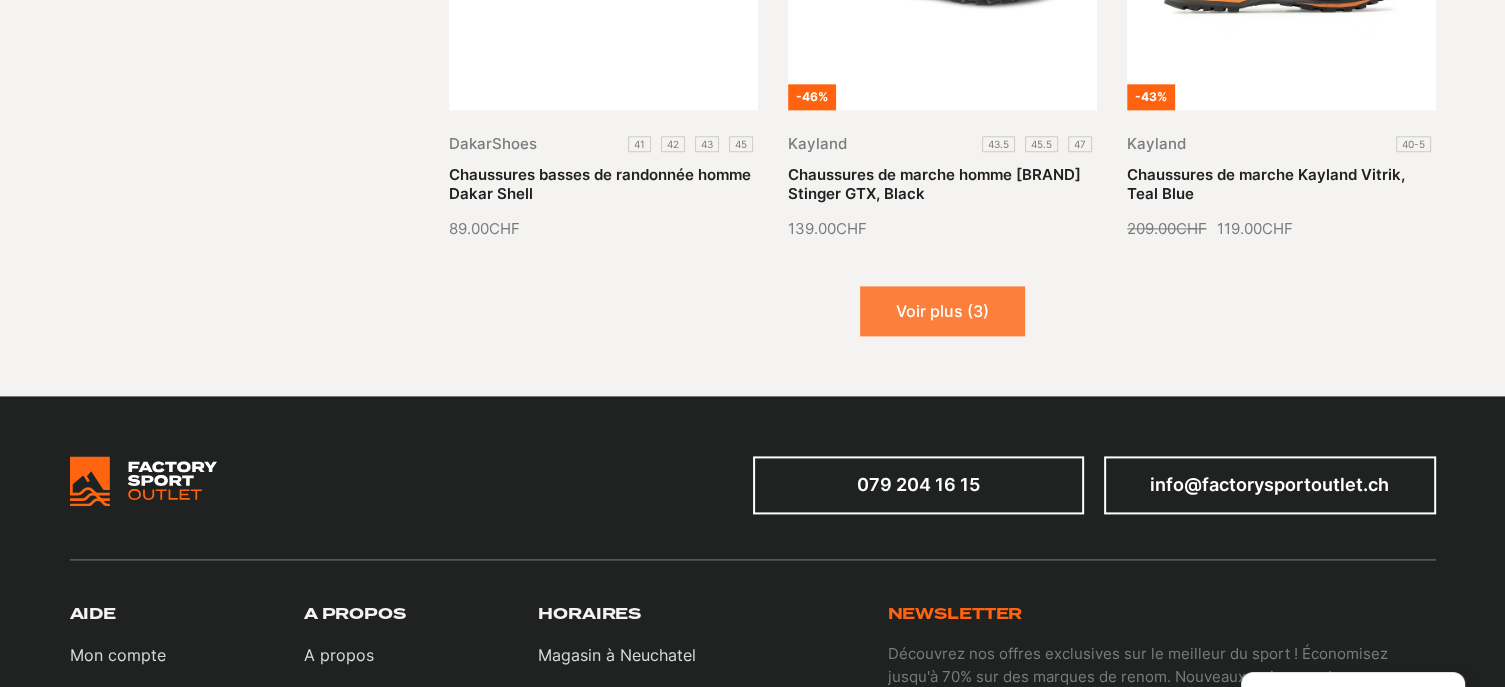click on "Voir plus (3)" at bounding box center (942, 311) 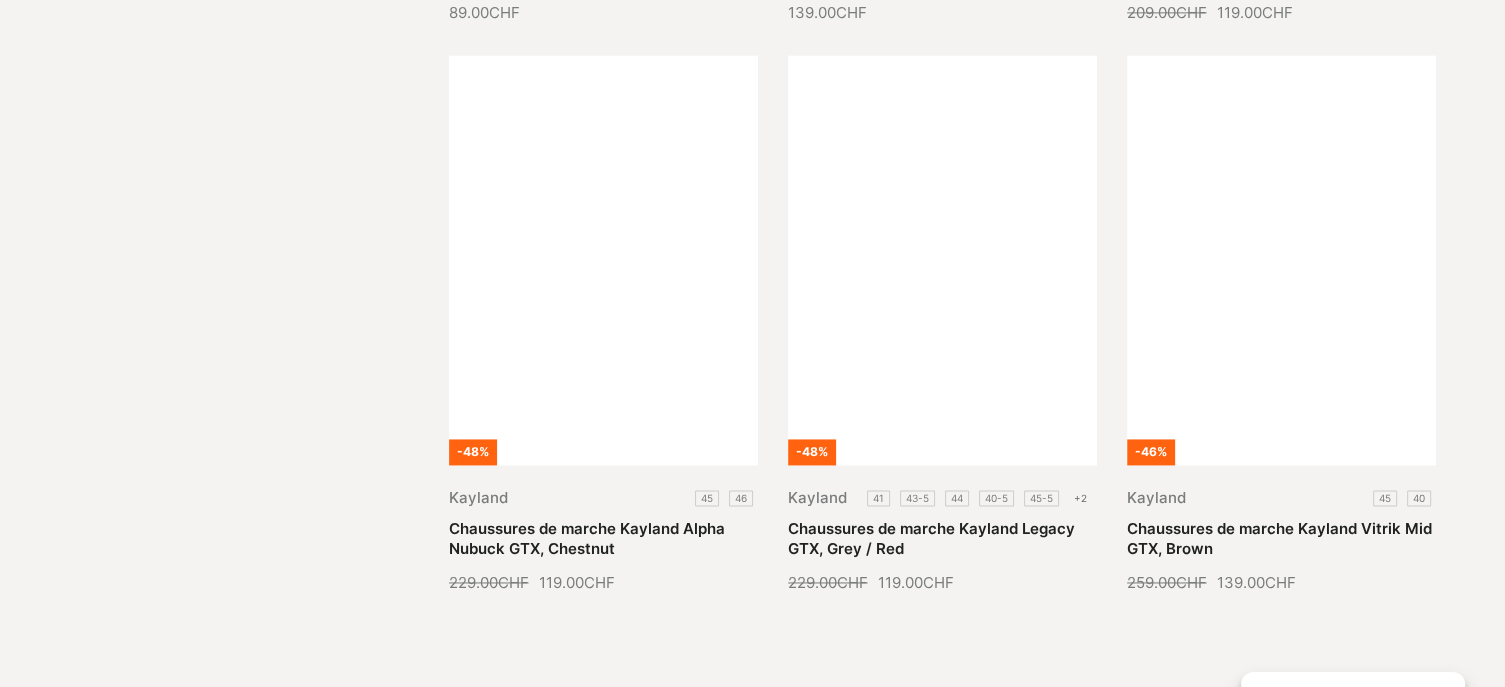 scroll, scrollTop: 2836, scrollLeft: 0, axis: vertical 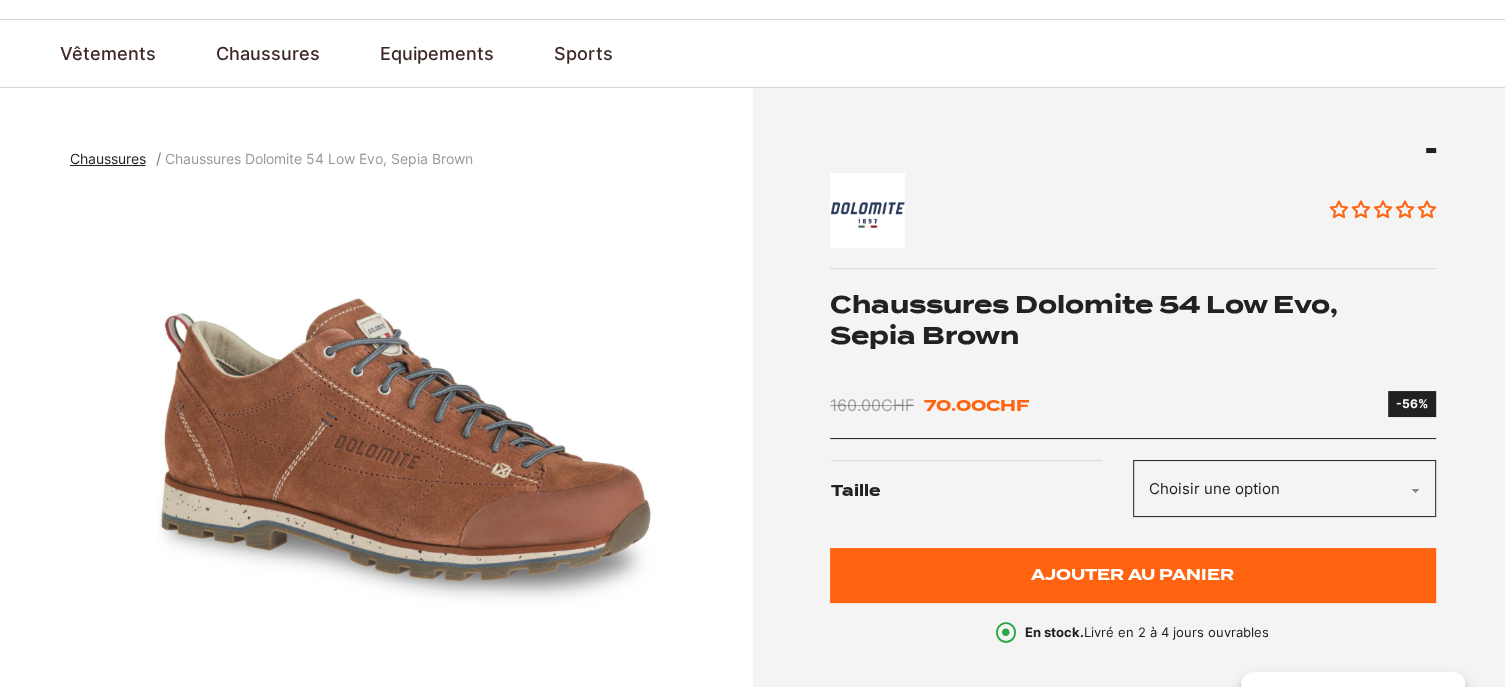 click on "Taille" 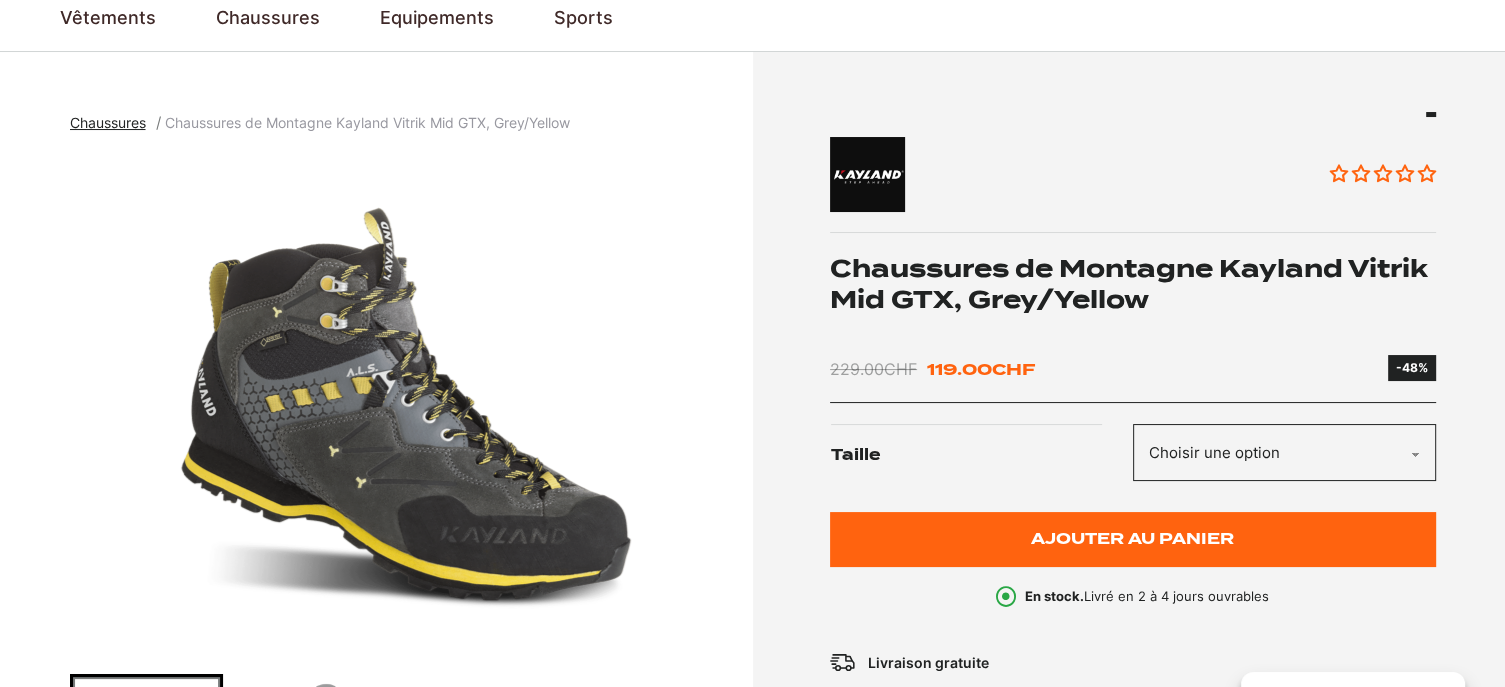 scroll, scrollTop: 156, scrollLeft: 0, axis: vertical 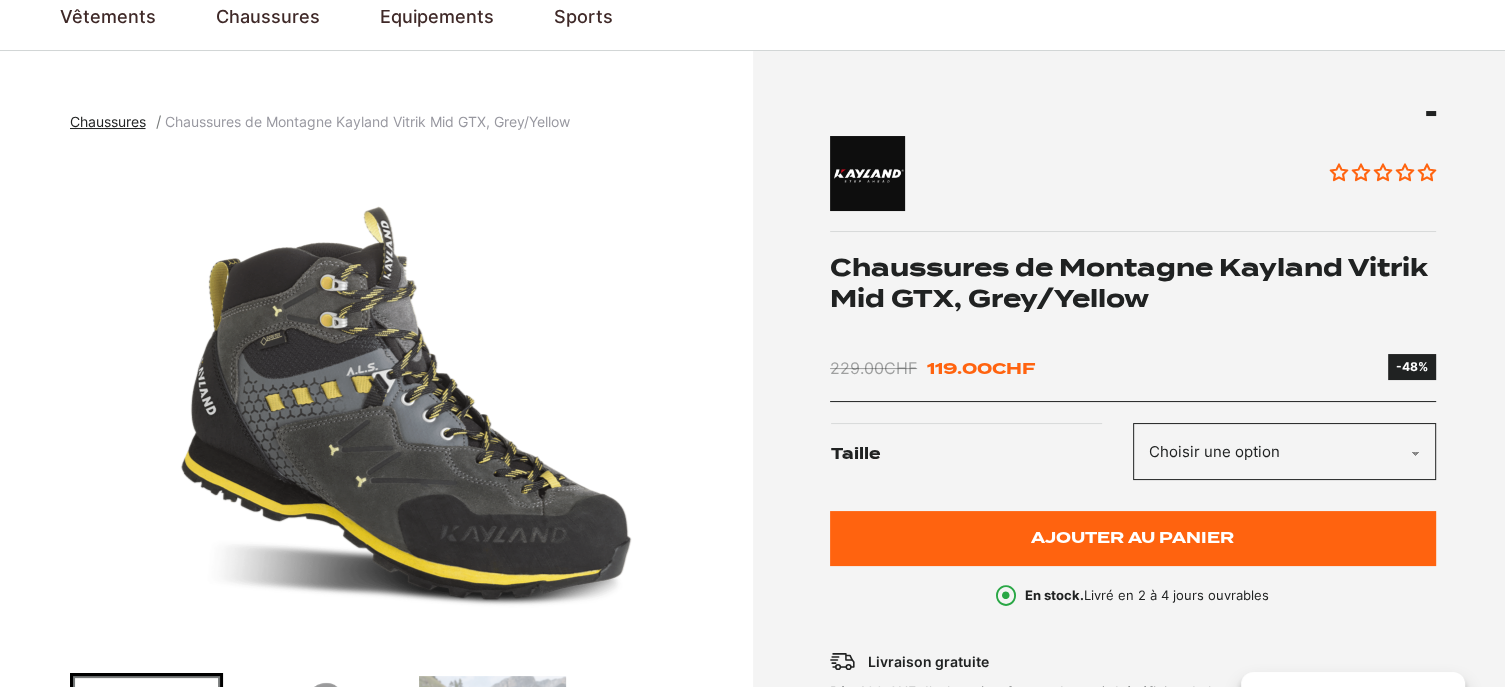 click on "Choisir une option 40 40.5 41 42 42.5 43 43.5 44 45 45.5 46 47" 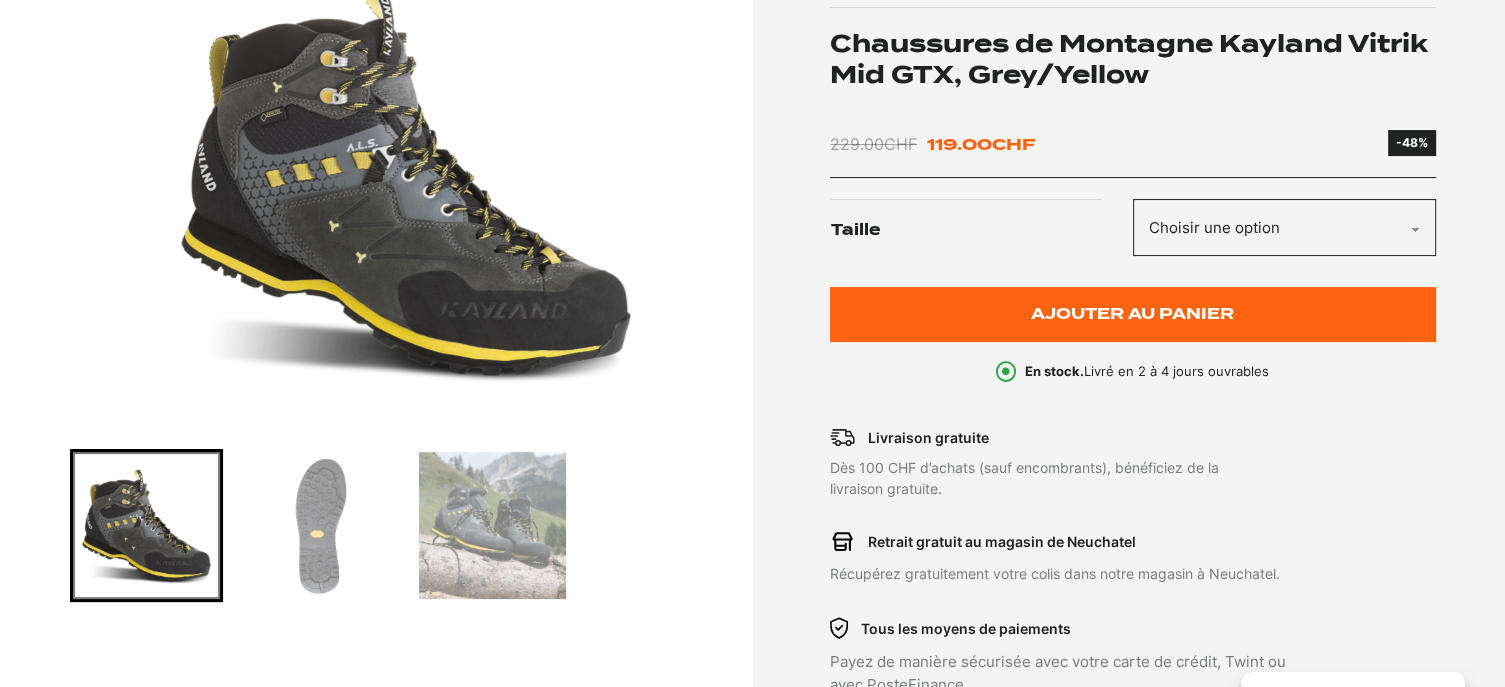 scroll, scrollTop: 386, scrollLeft: 0, axis: vertical 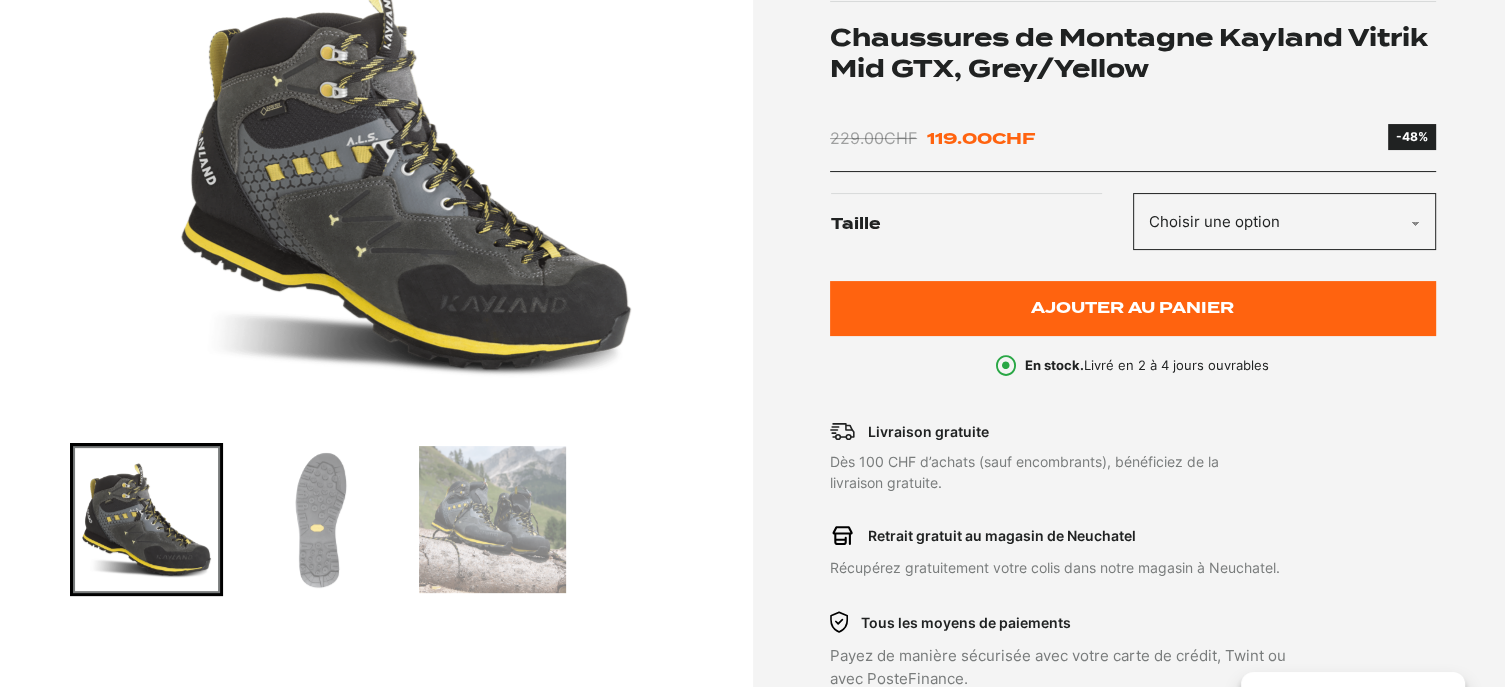 click at bounding box center (319, 519) 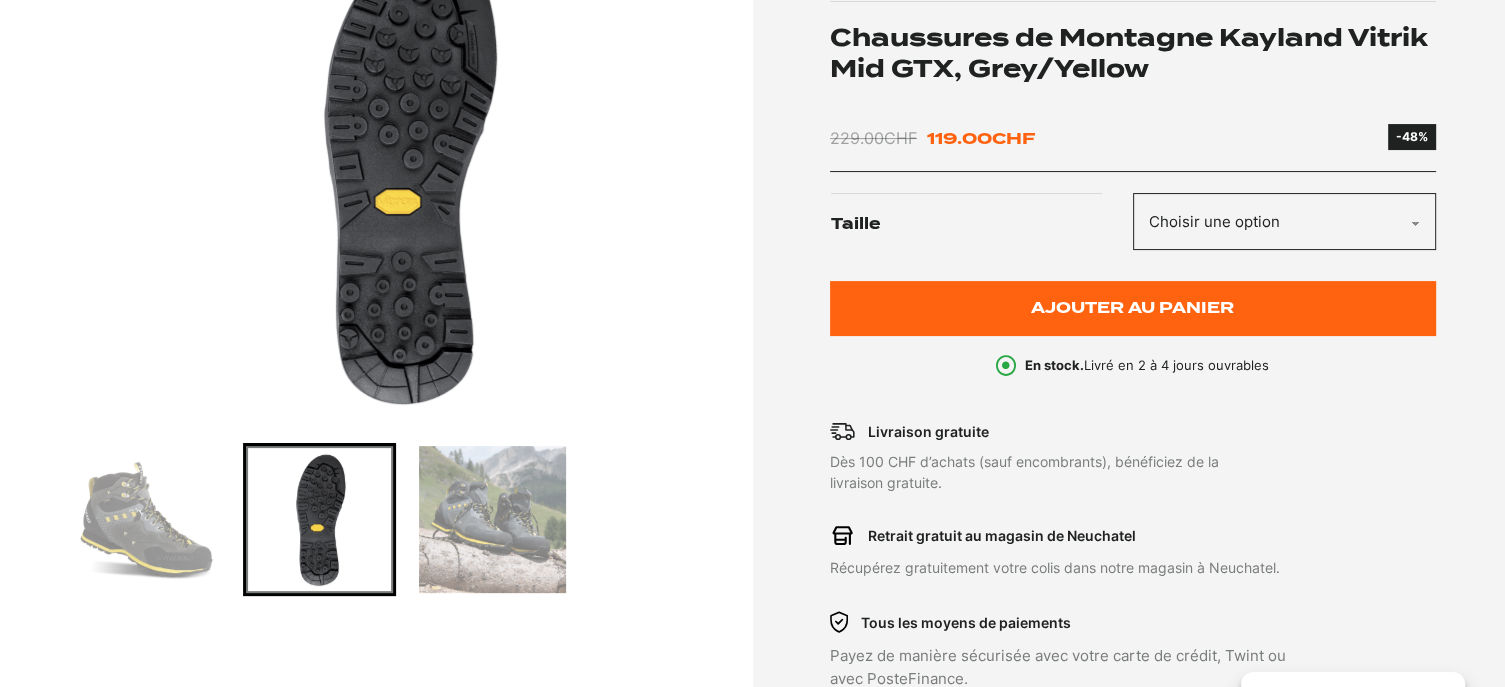 click at bounding box center [492, 519] 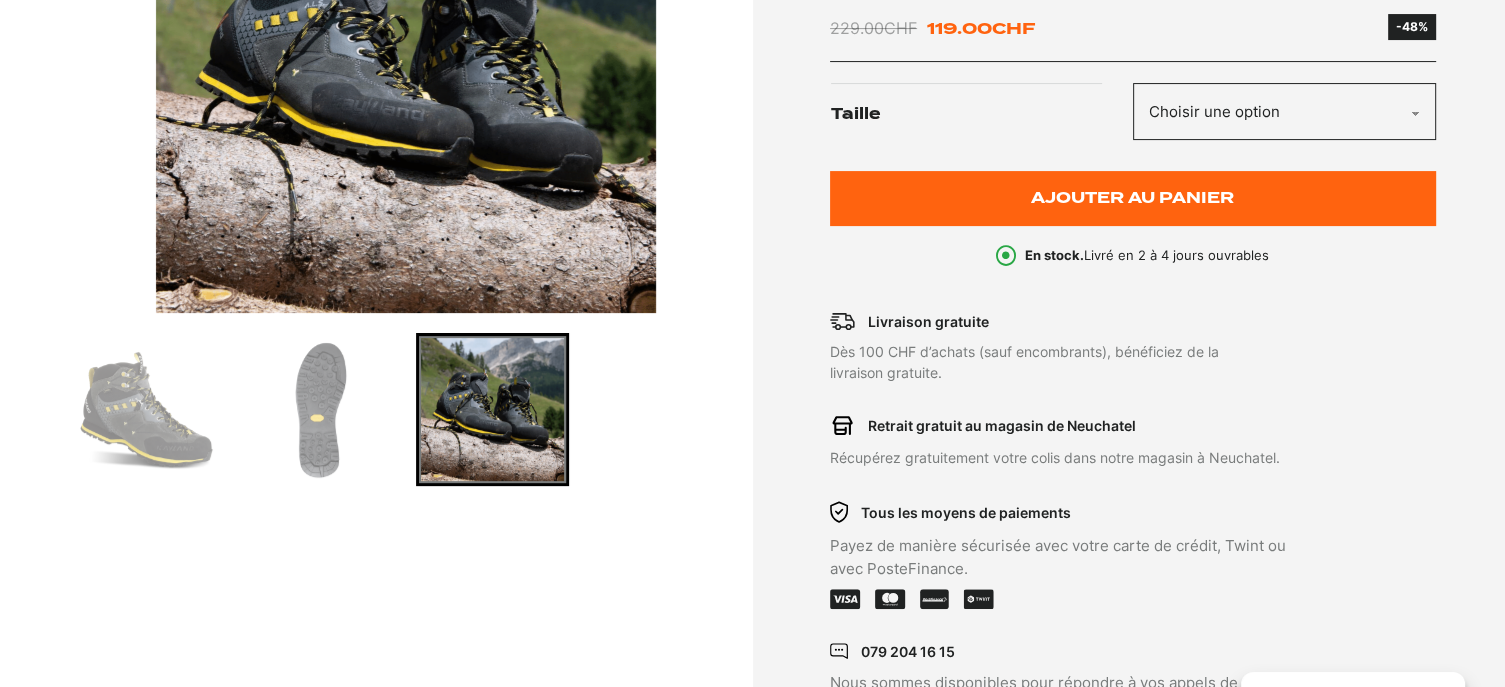scroll, scrollTop: 0, scrollLeft: 0, axis: both 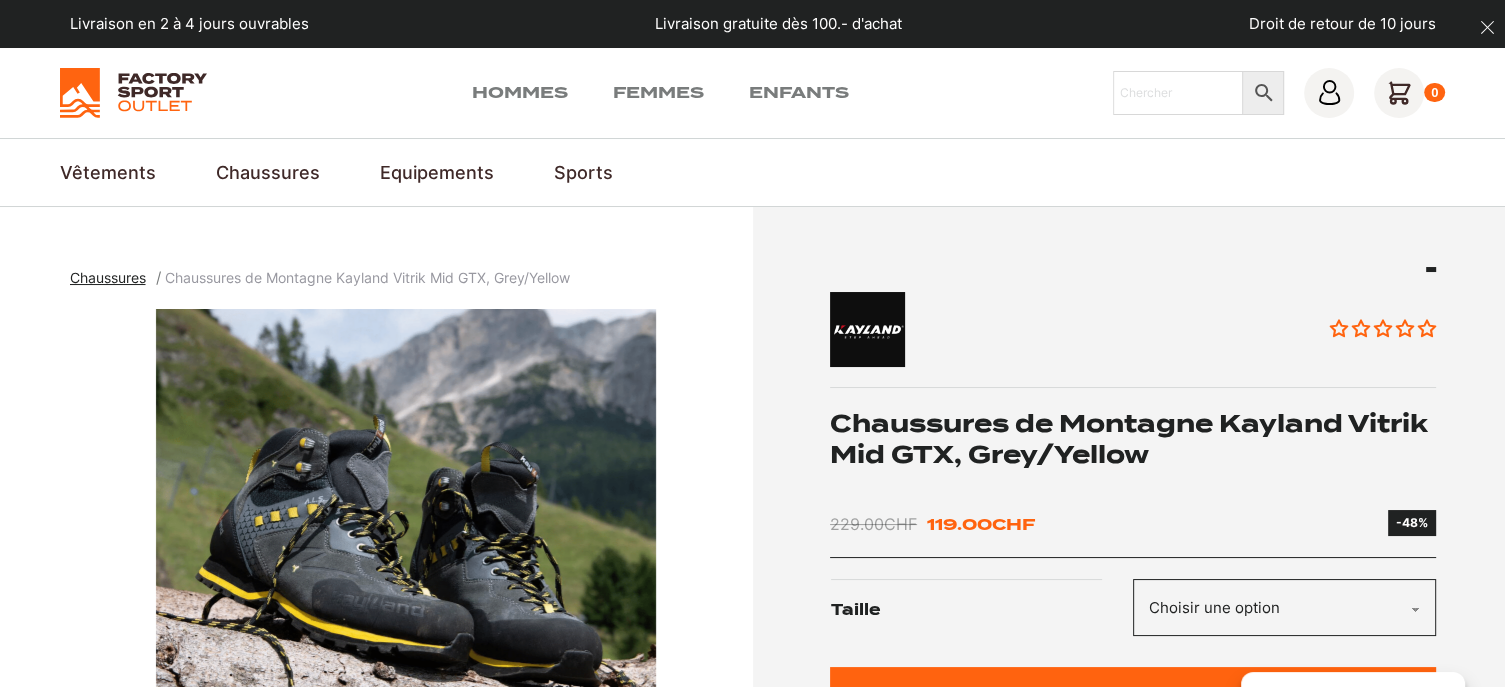 click on "Livraison en 2 à 4 jours ouvrables Livraison gratuite dès 100.- d'achat Droit de retour de 10 jours" at bounding box center [753, 24] 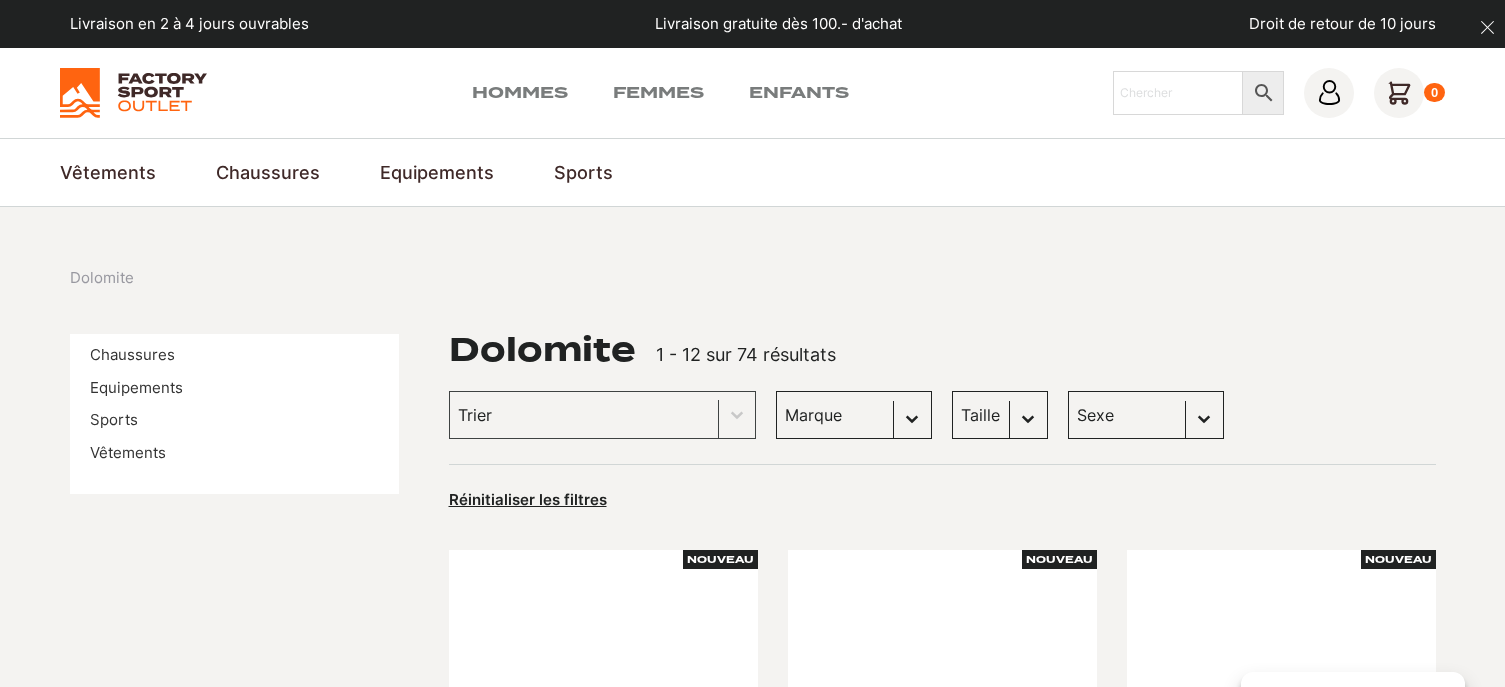 scroll, scrollTop: 0, scrollLeft: 0, axis: both 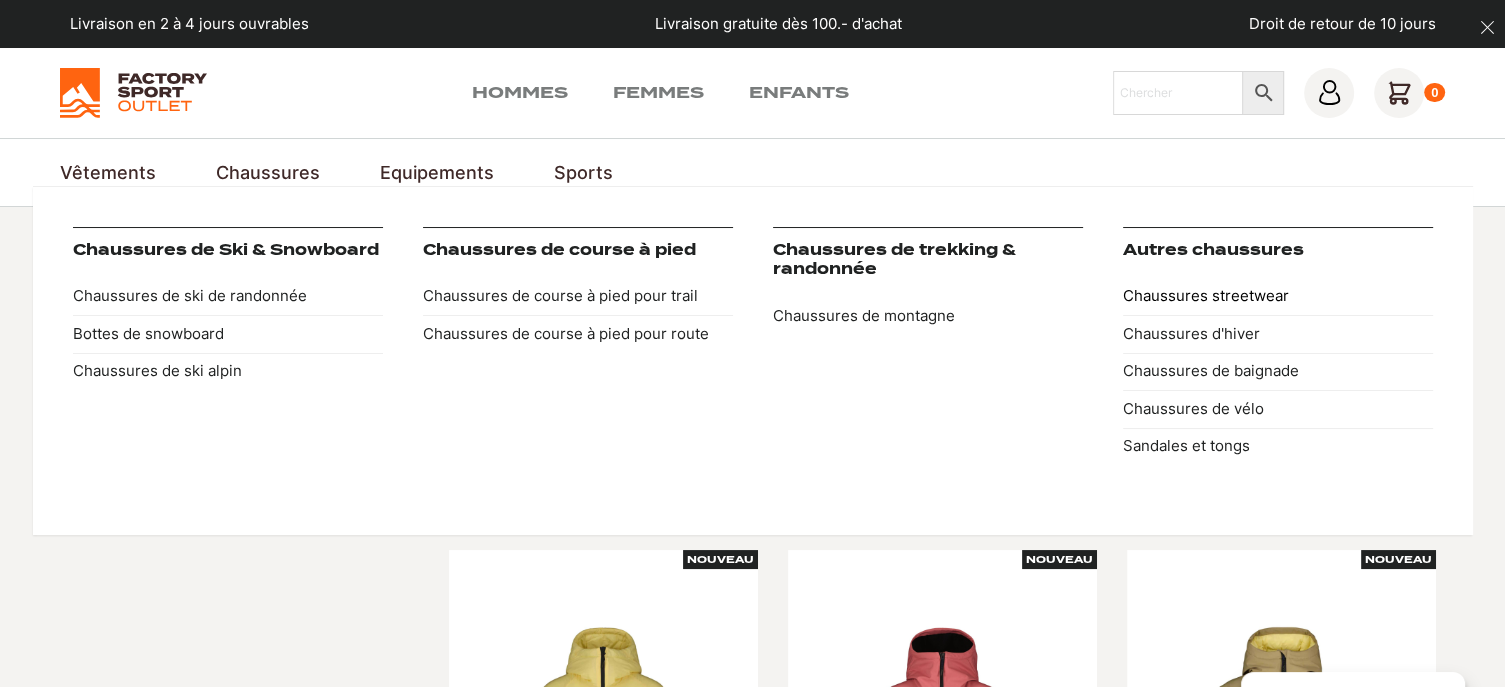 click on "Chaussures streetwear" at bounding box center [1278, 297] 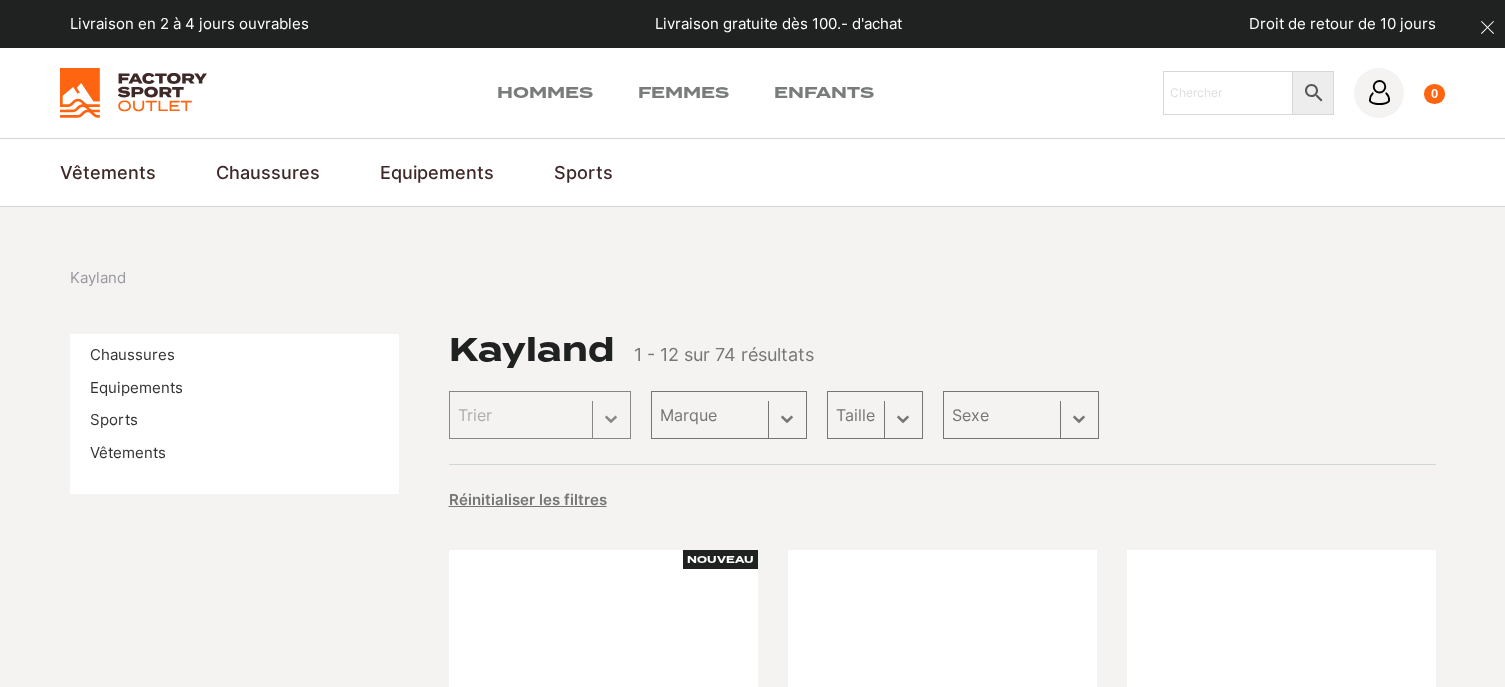 scroll, scrollTop: 0, scrollLeft: 0, axis: both 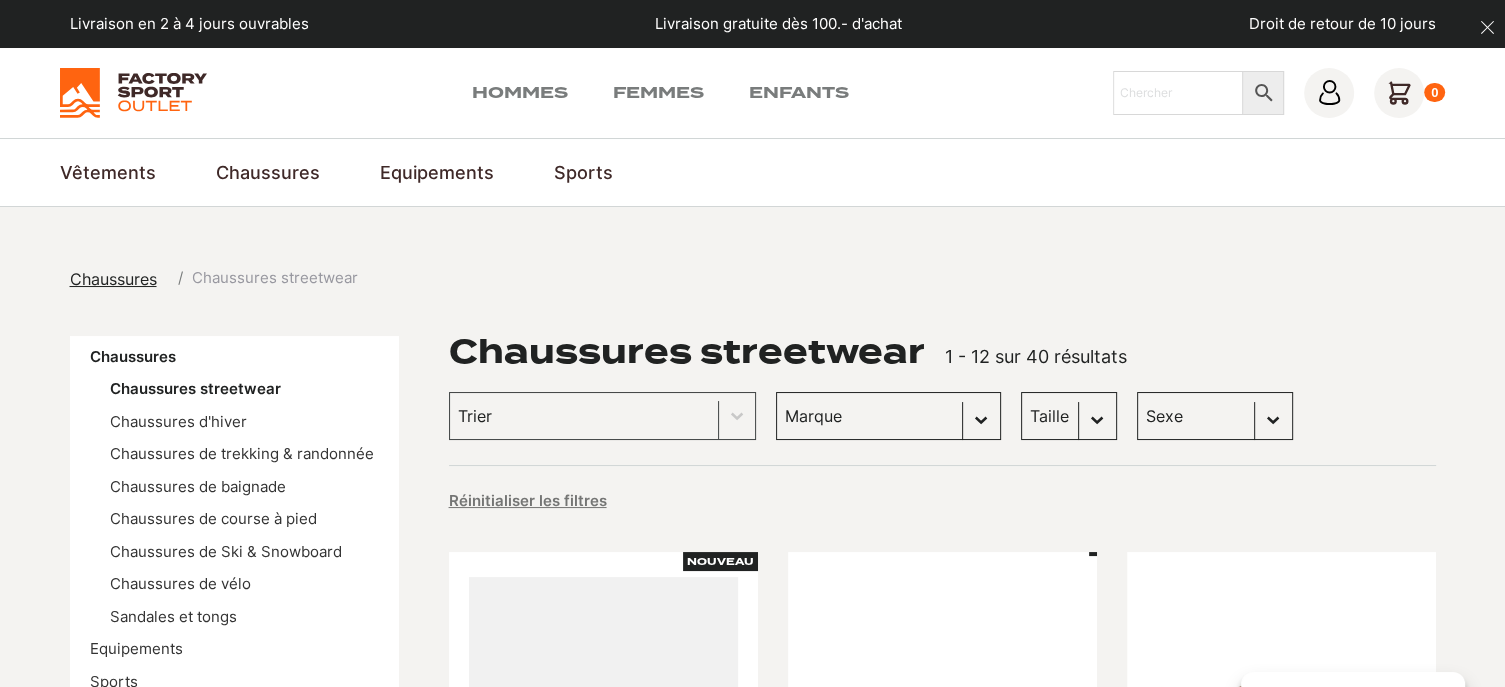 click on "Sexe Hommes (34) Femmes (16) Enfants (3)" at bounding box center (1215, 416) 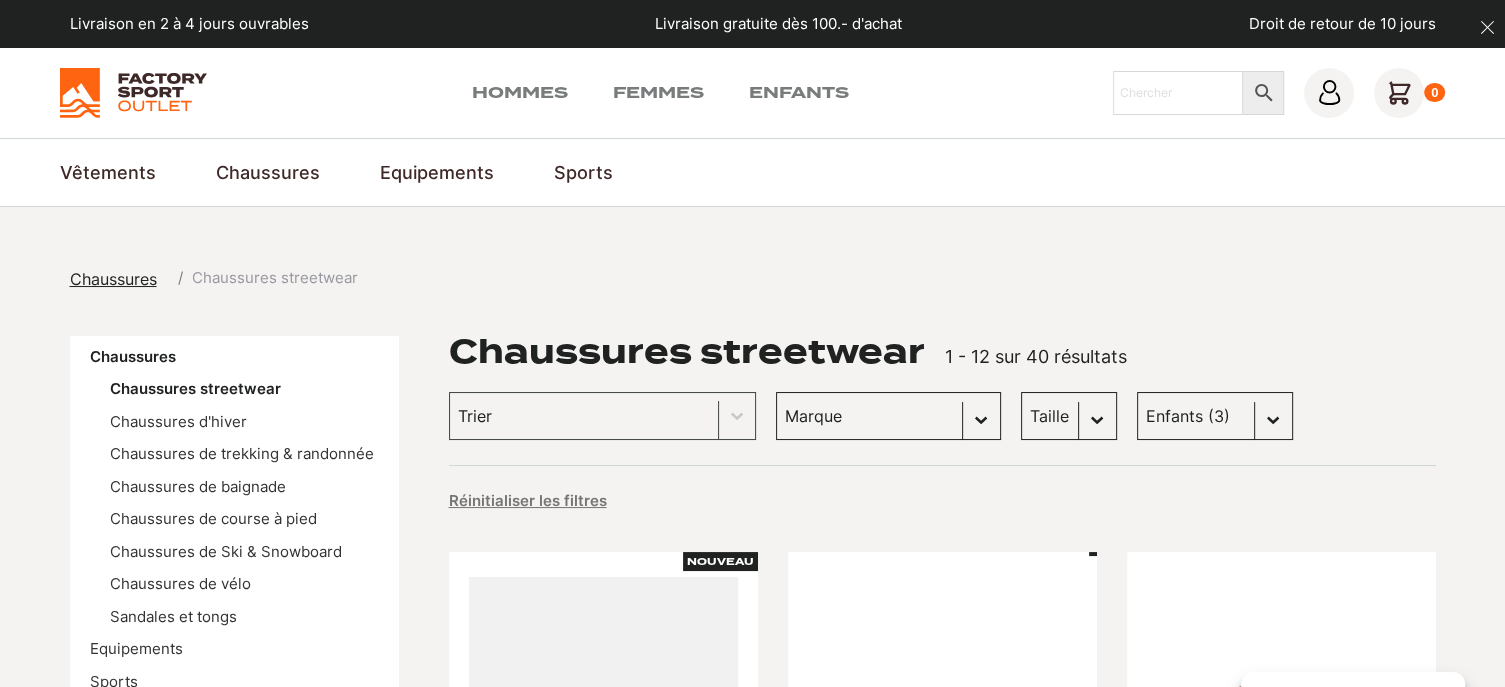 click on "Sexe Hommes (34) Femmes (16) Enfants (3)" at bounding box center (1215, 416) 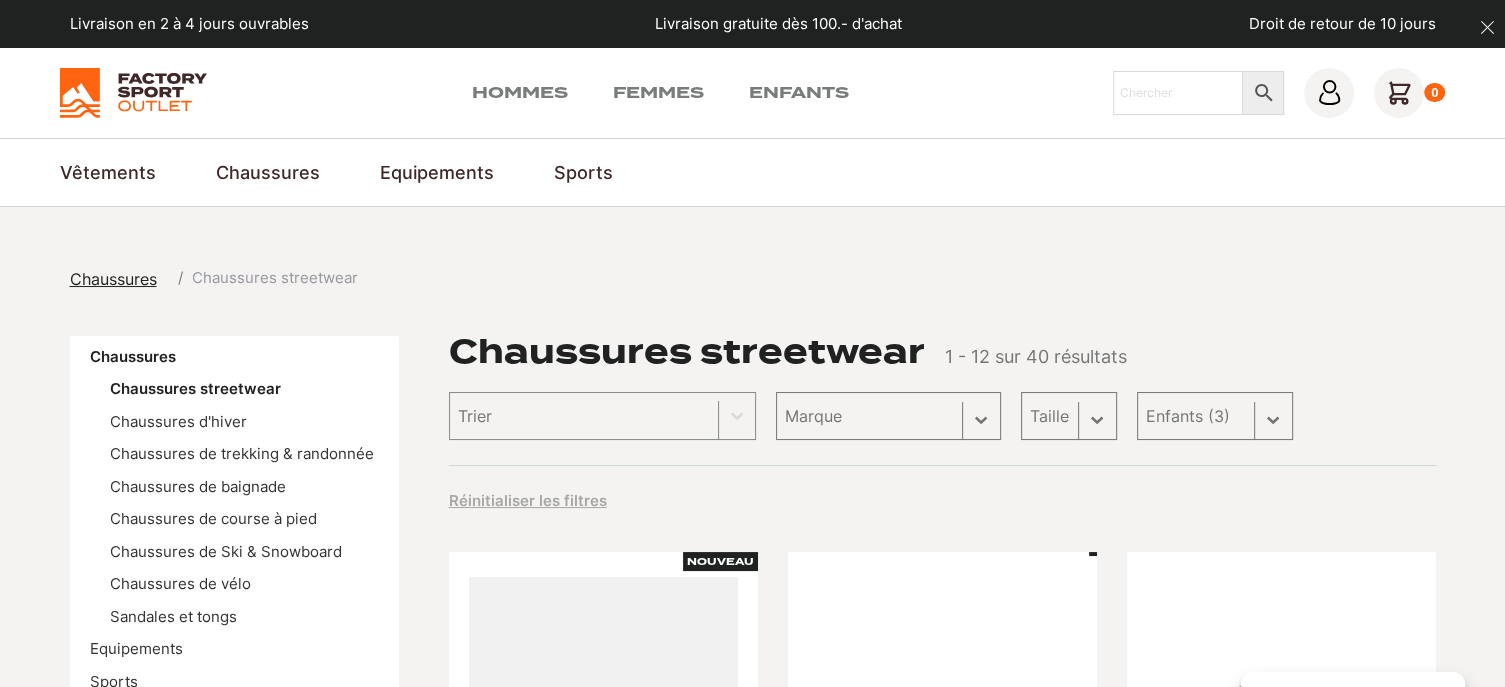 select on "enfants" 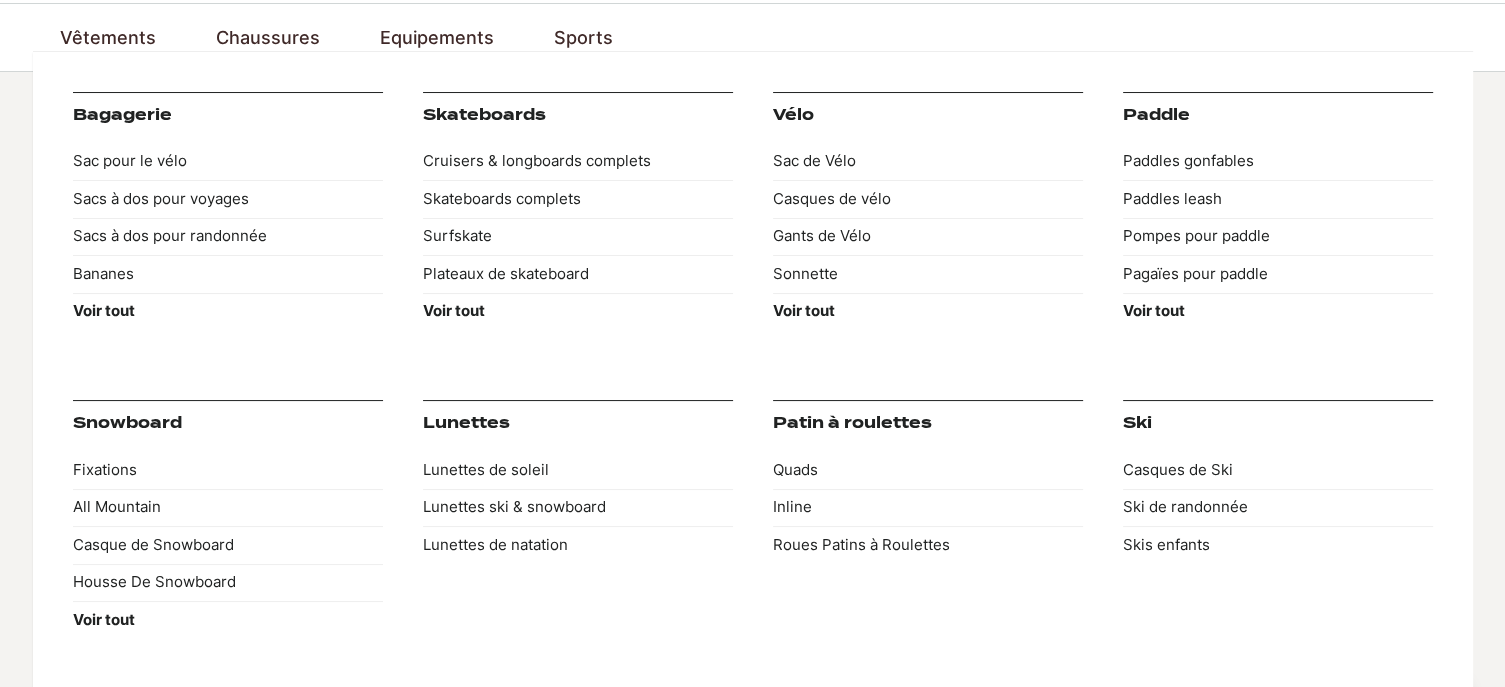 scroll, scrollTop: 134, scrollLeft: 0, axis: vertical 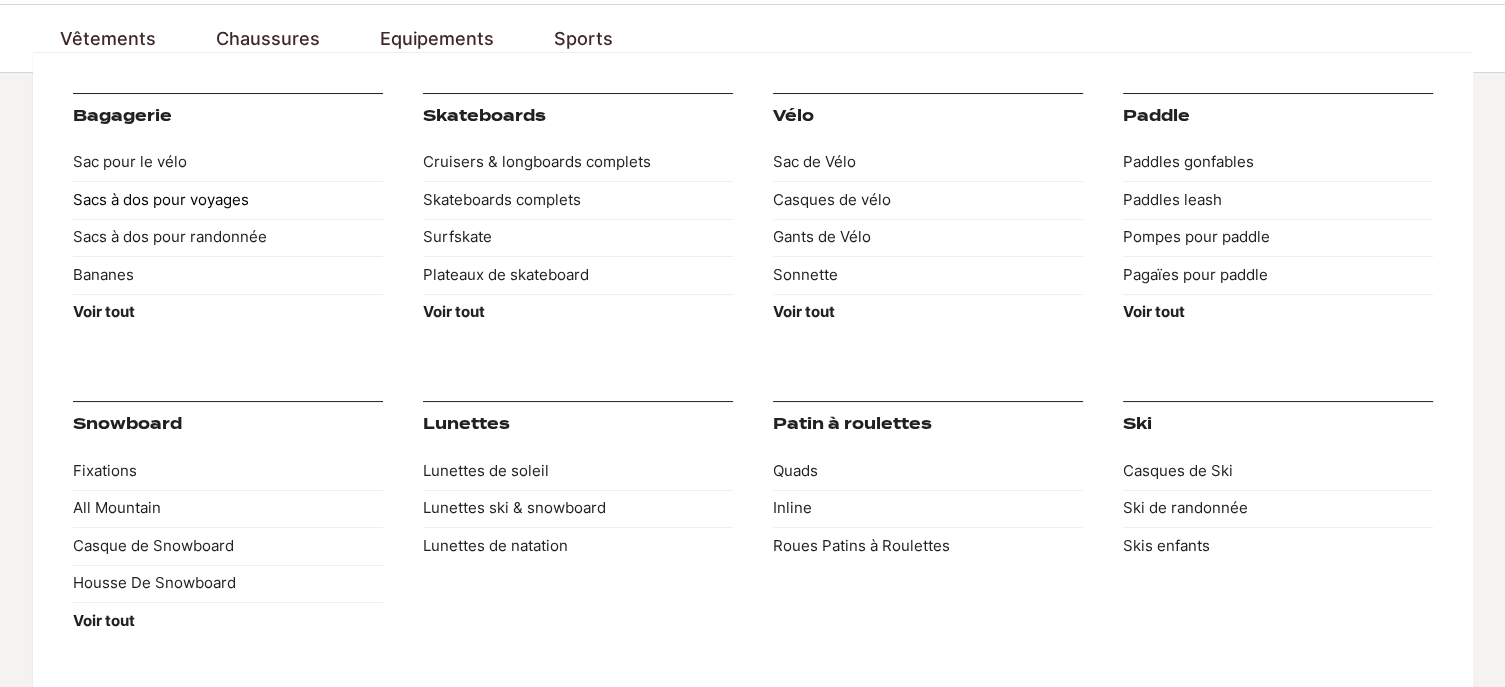 click on "Sacs à dos pour voyages" at bounding box center (228, 200) 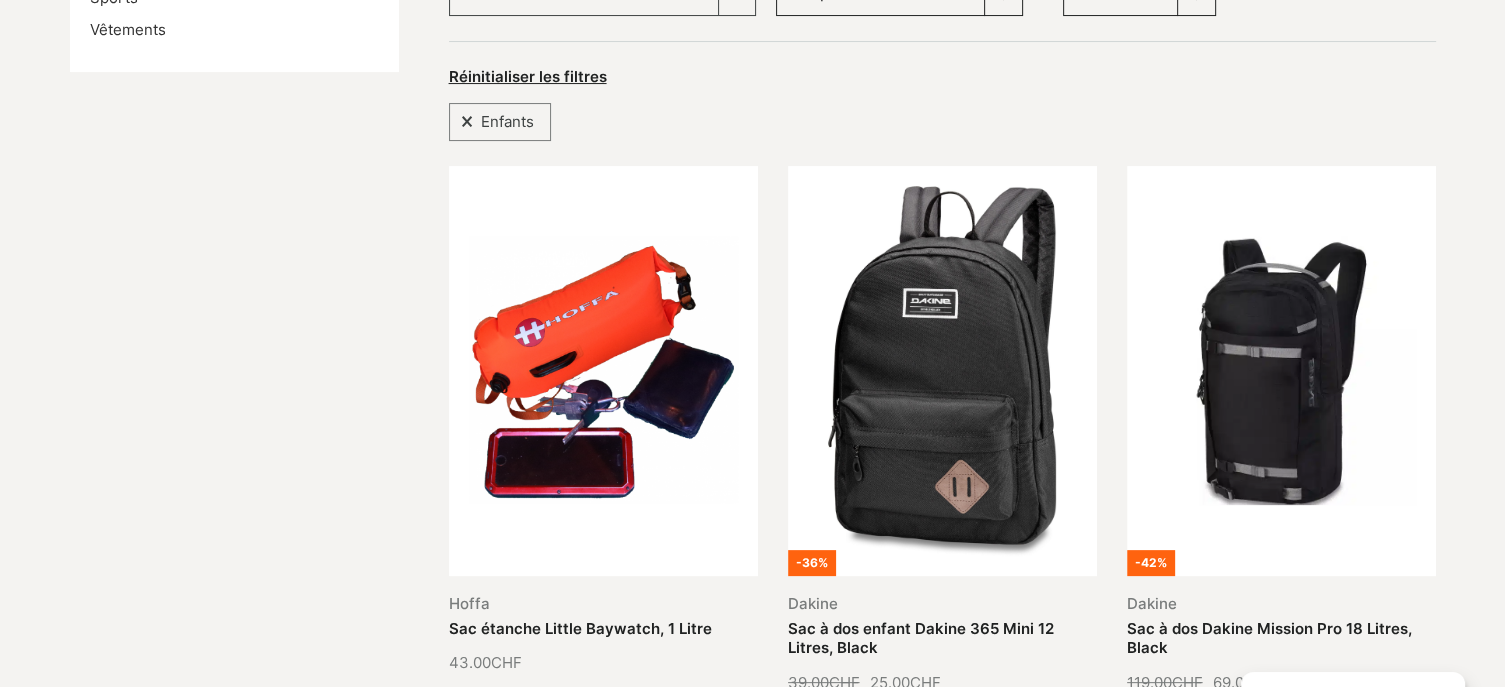 scroll, scrollTop: 54, scrollLeft: 0, axis: vertical 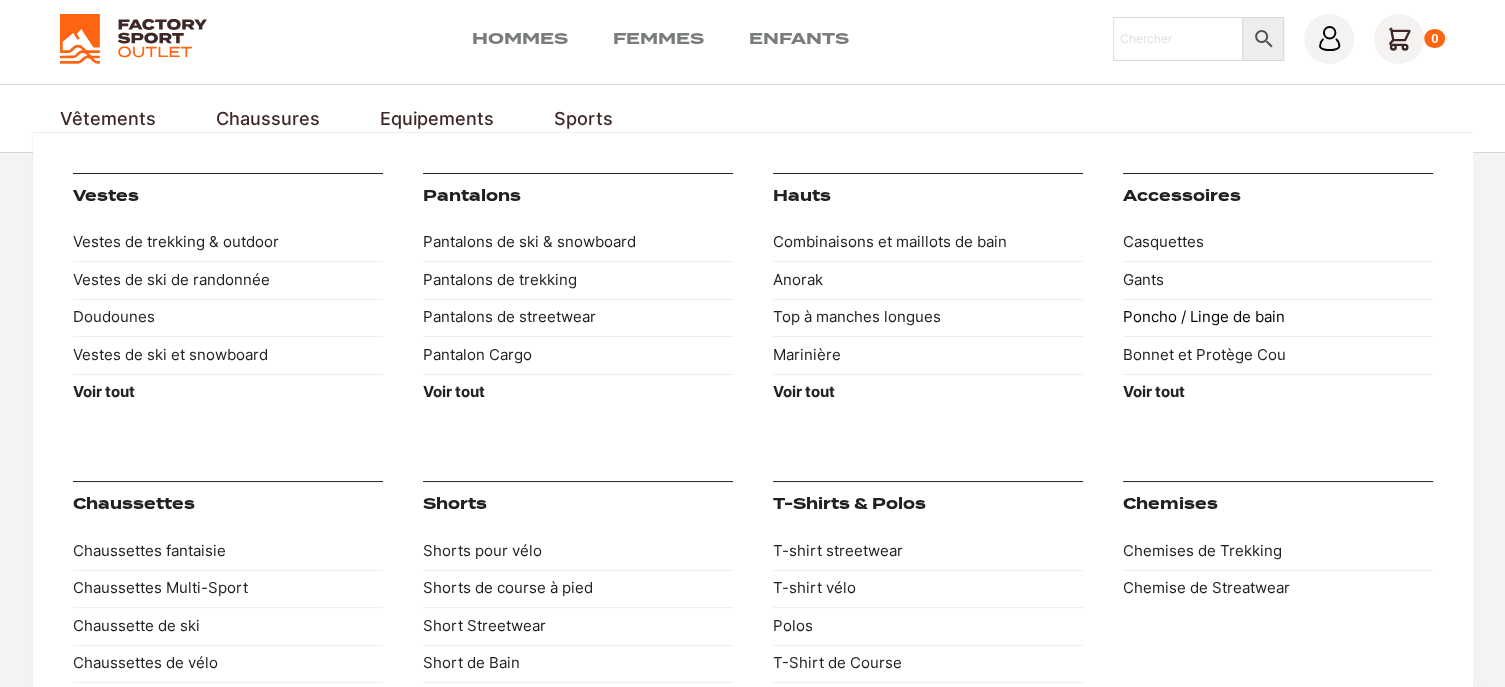 click on "Poncho / Linge de bain" at bounding box center [1278, 318] 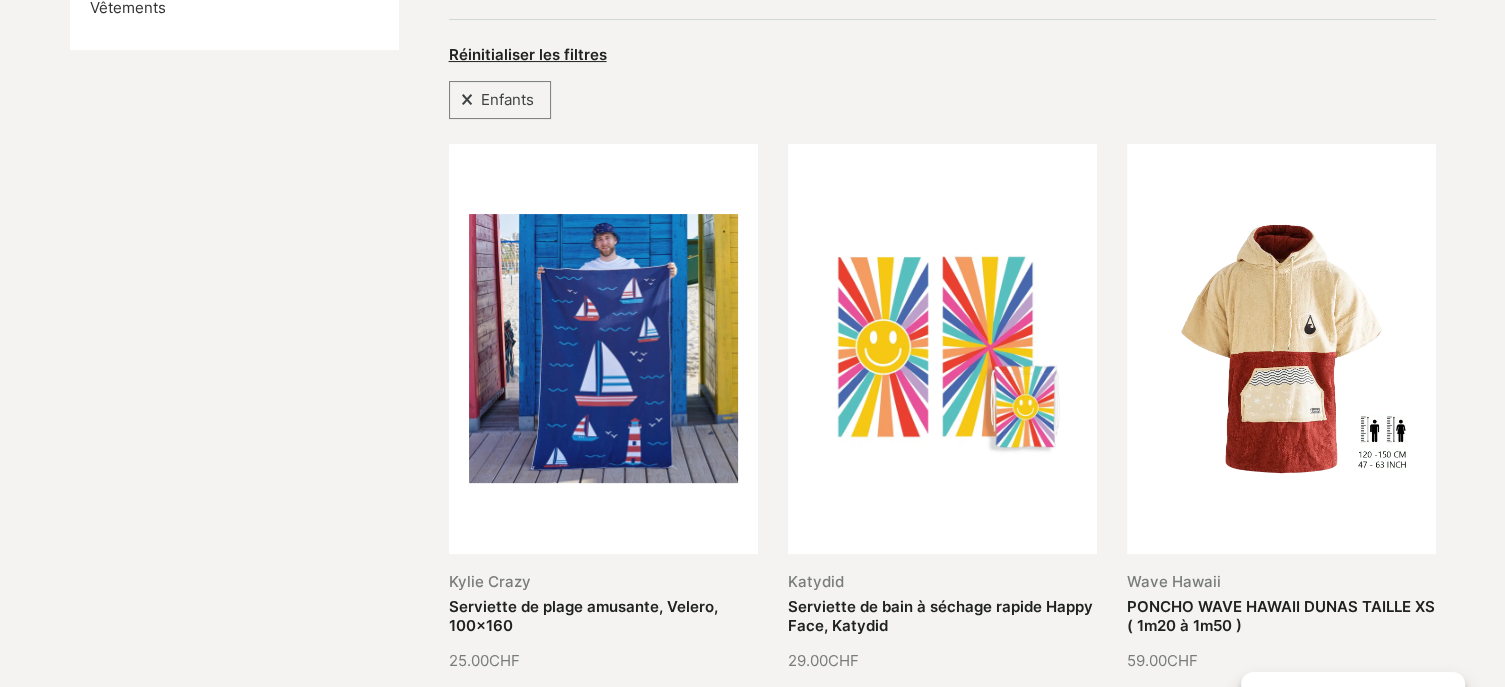 scroll, scrollTop: 0, scrollLeft: 0, axis: both 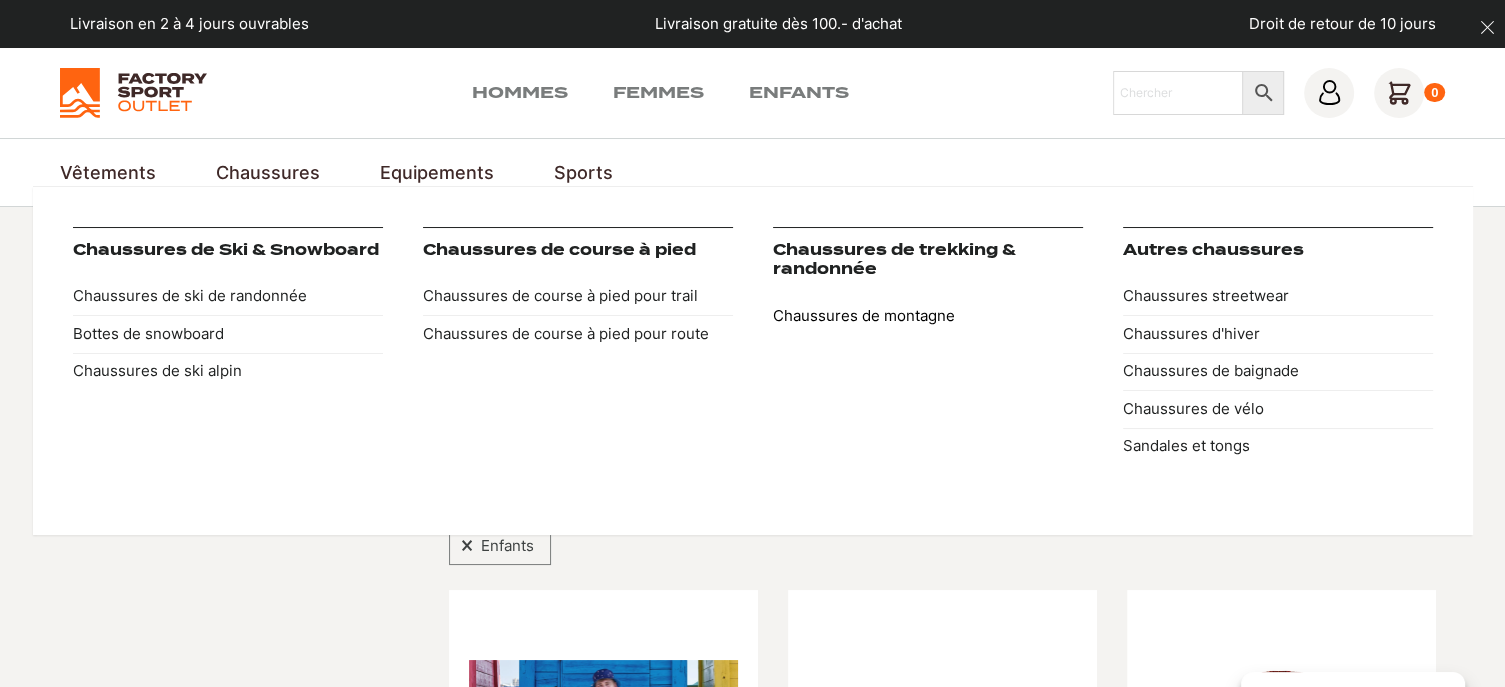 click on "Chaussures de montagne" at bounding box center [928, 316] 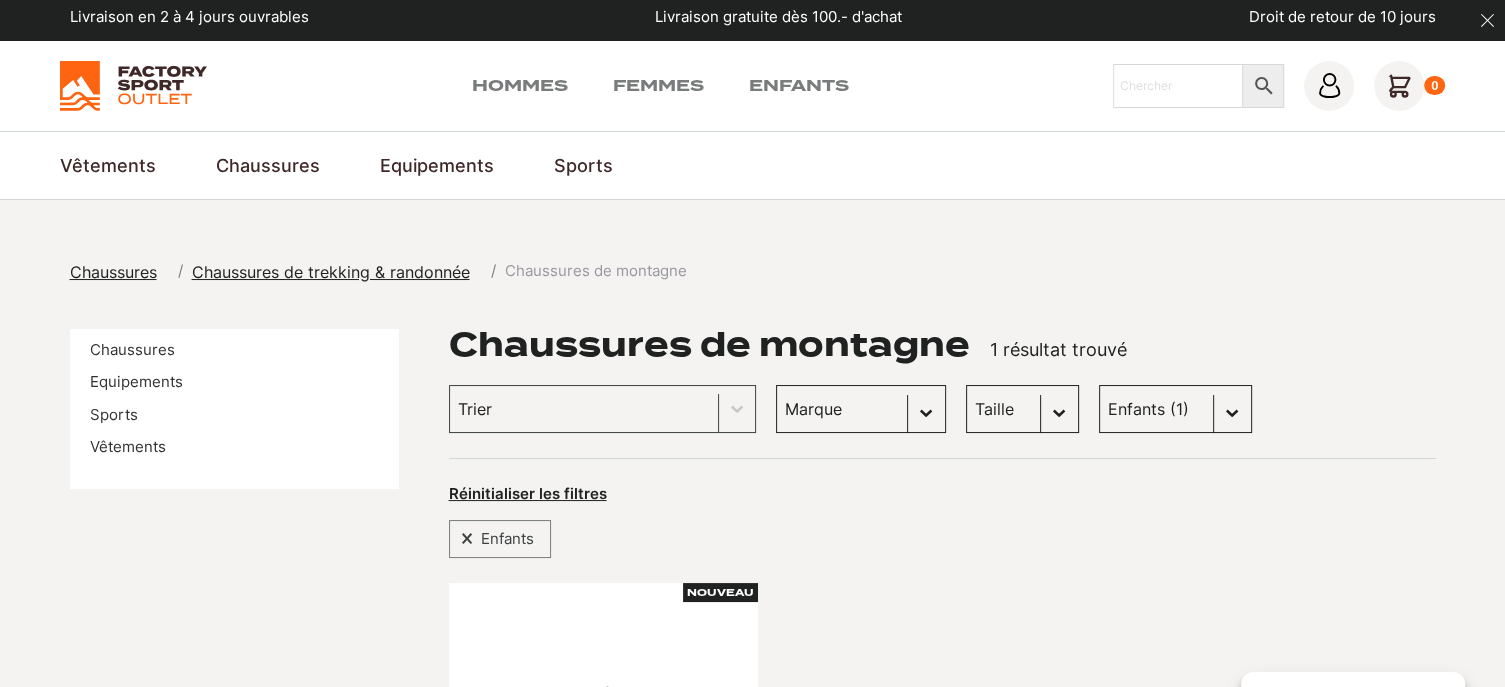 scroll, scrollTop: 0, scrollLeft: 0, axis: both 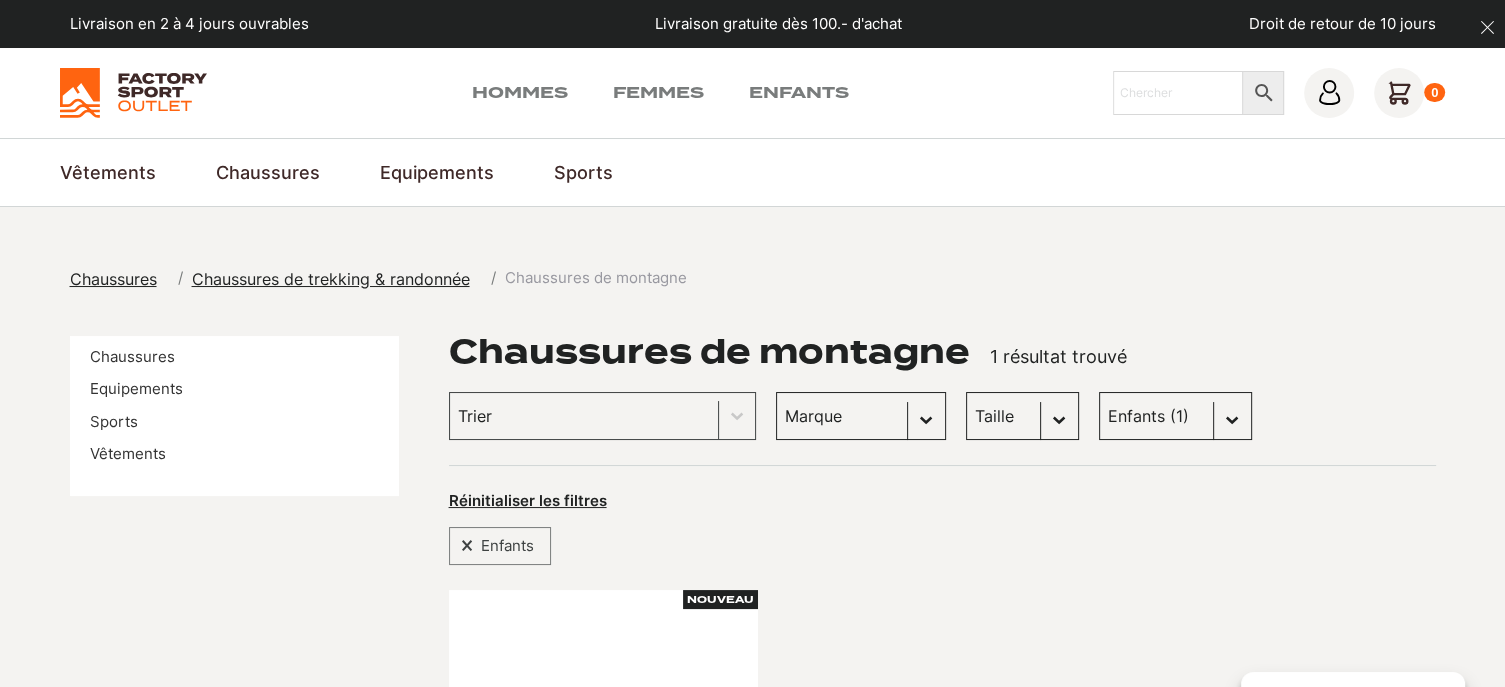 click on "Sexe Femmes (24) Hommes (15) Enfants (1)" at bounding box center (1175, 416) 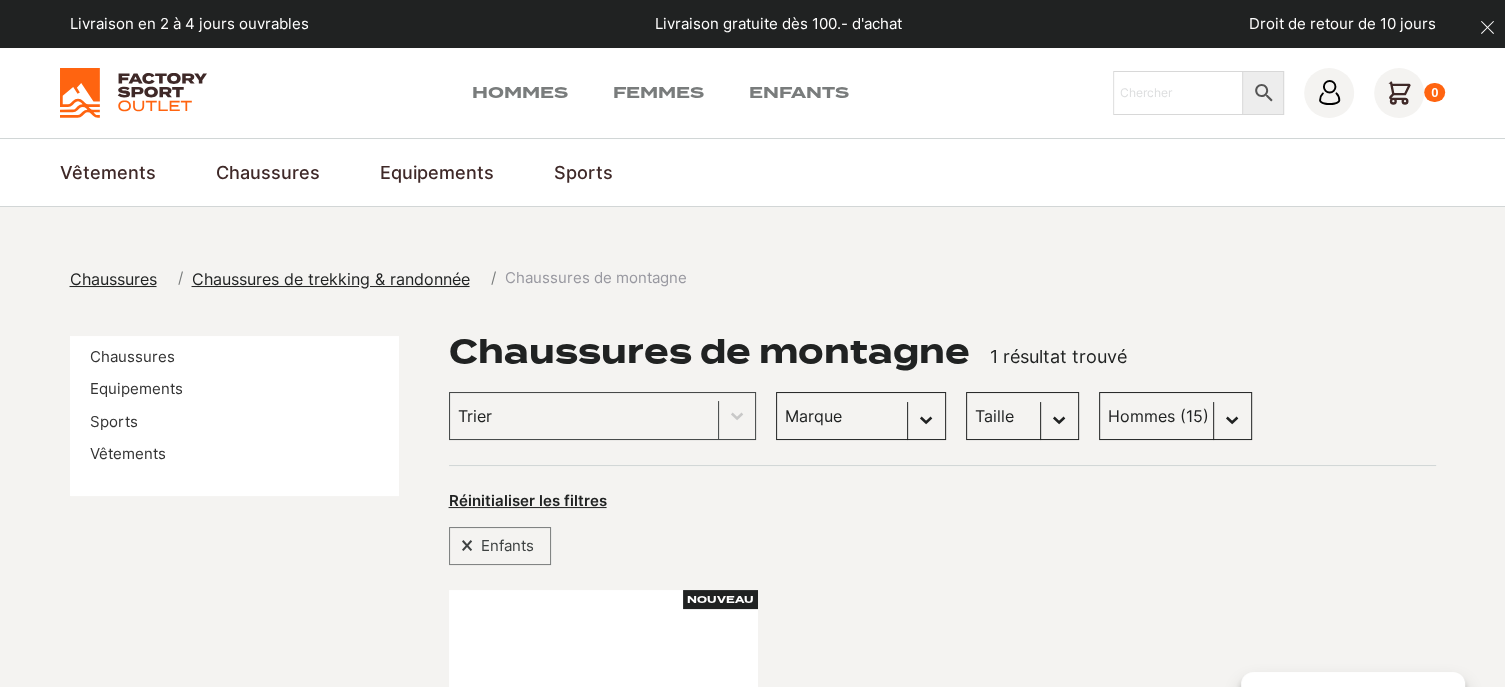 click on "Sexe Femmes (24) Hommes (15) Enfants (1)" at bounding box center [1175, 416] 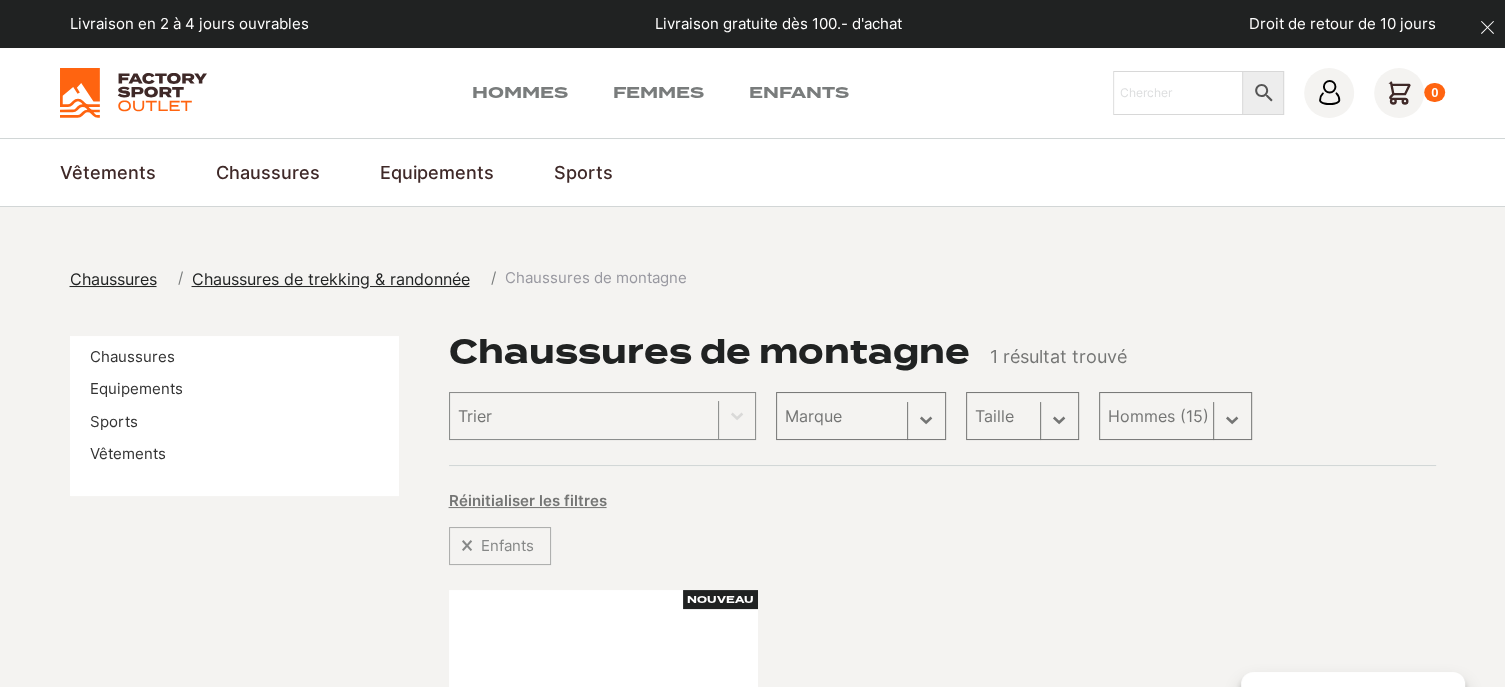 select on "hommes" 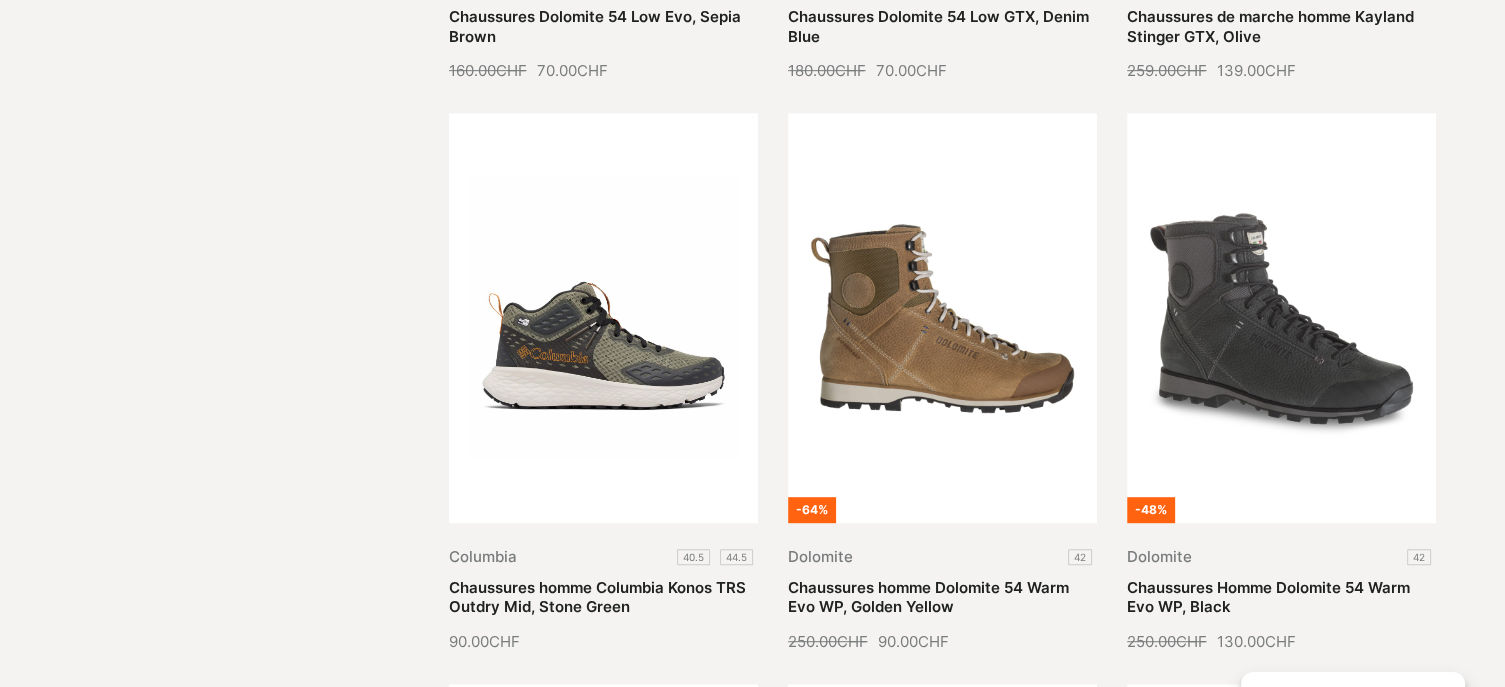 scroll, scrollTop: 1048, scrollLeft: 0, axis: vertical 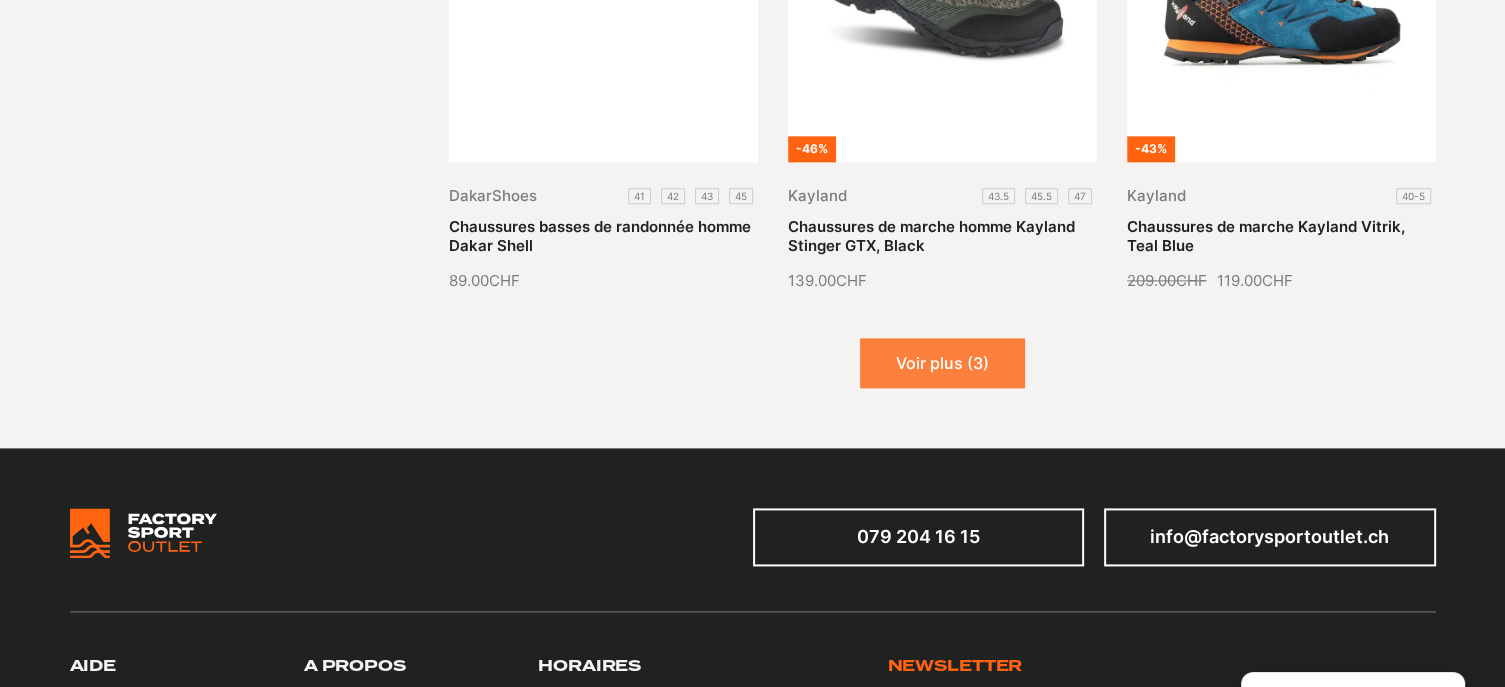 click on "Voir plus (3)" at bounding box center [942, 363] 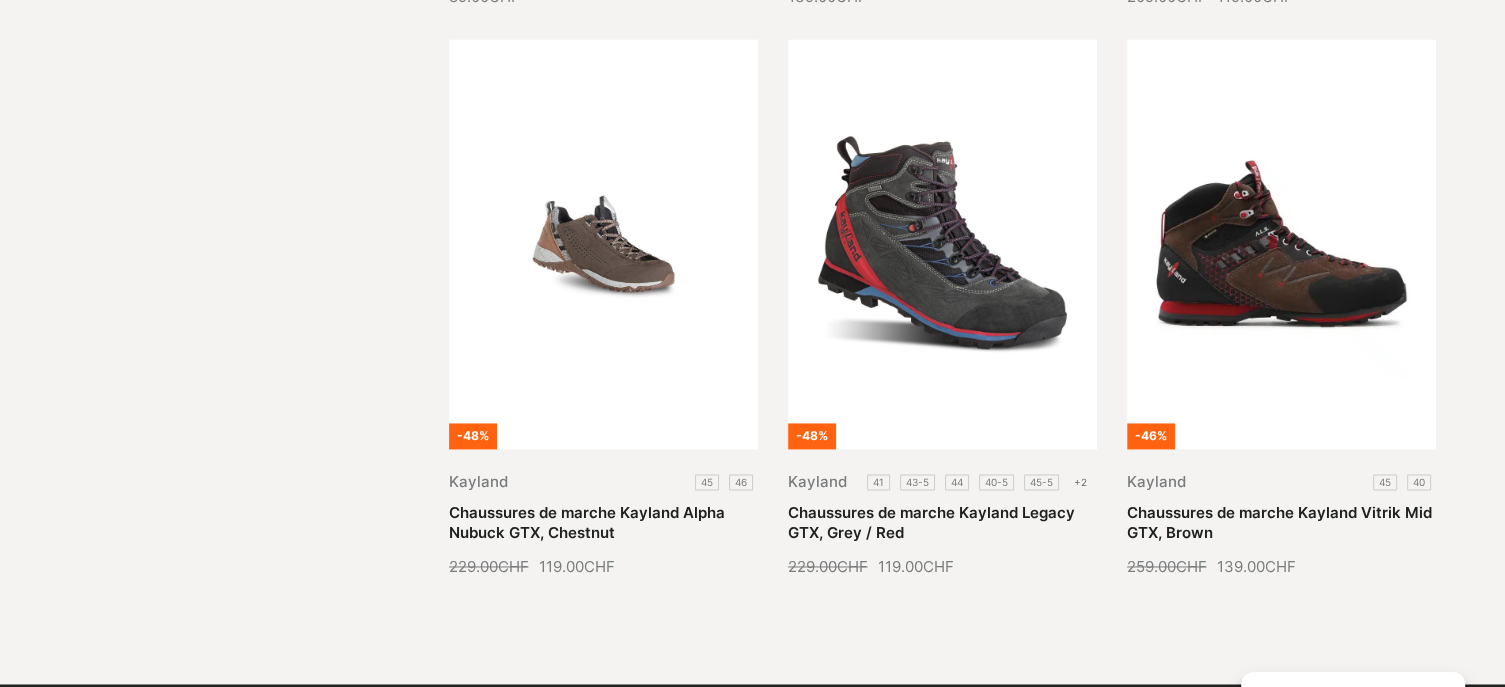 scroll, scrollTop: 2874, scrollLeft: 0, axis: vertical 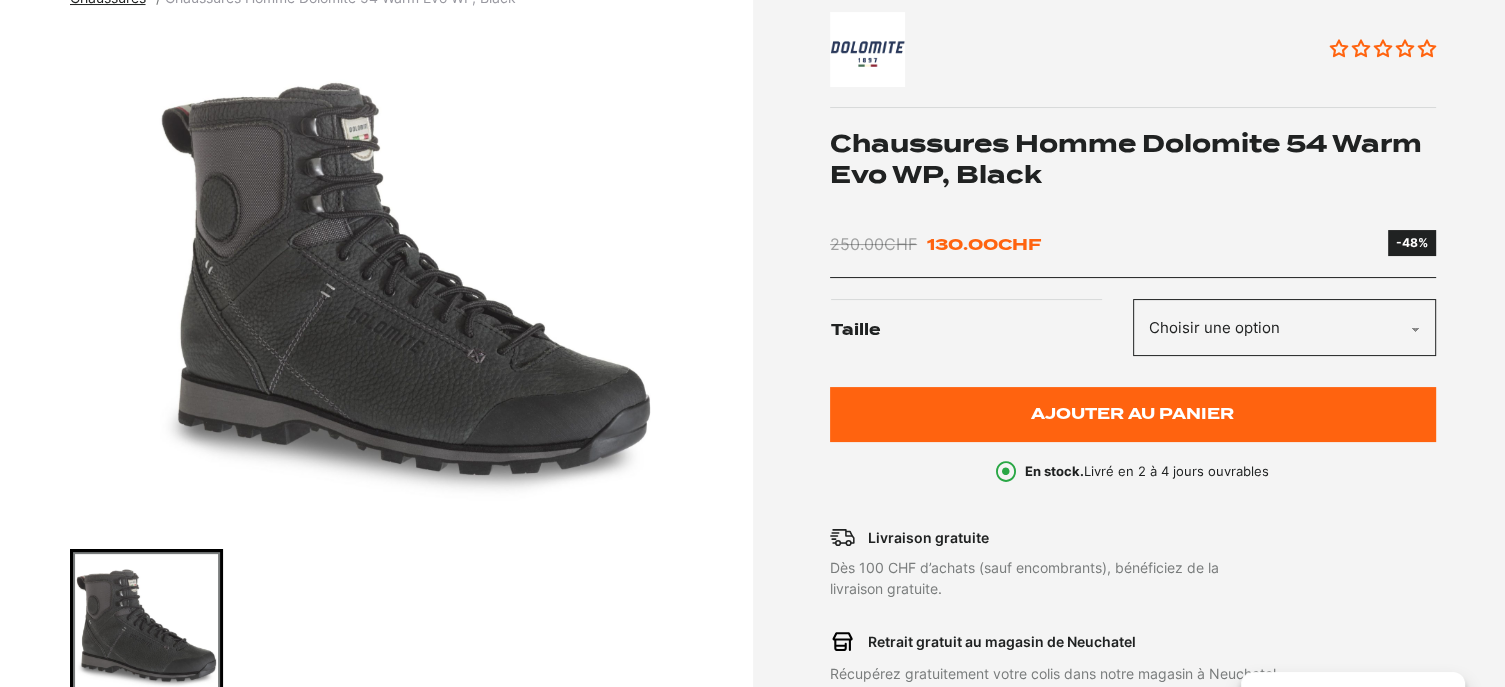 click on "Choisir une option 42" 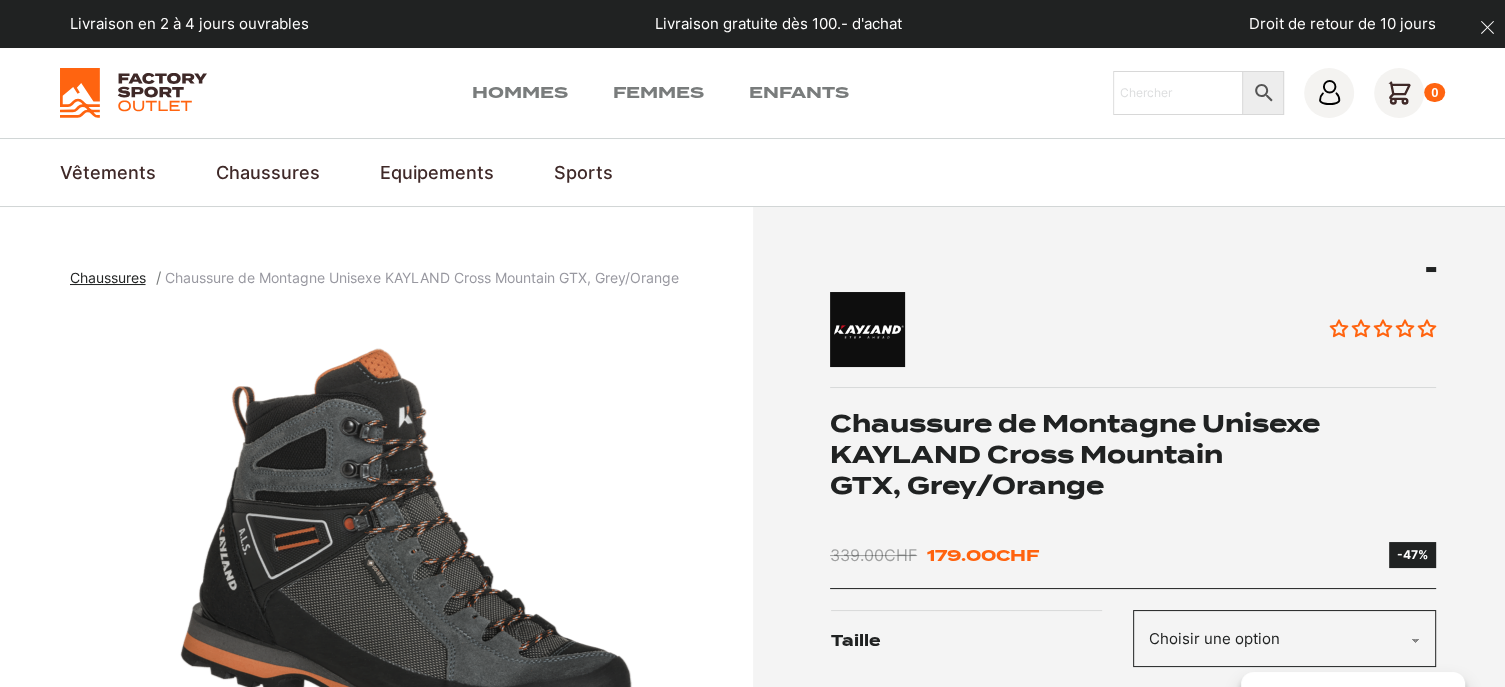 scroll, scrollTop: 187, scrollLeft: 0, axis: vertical 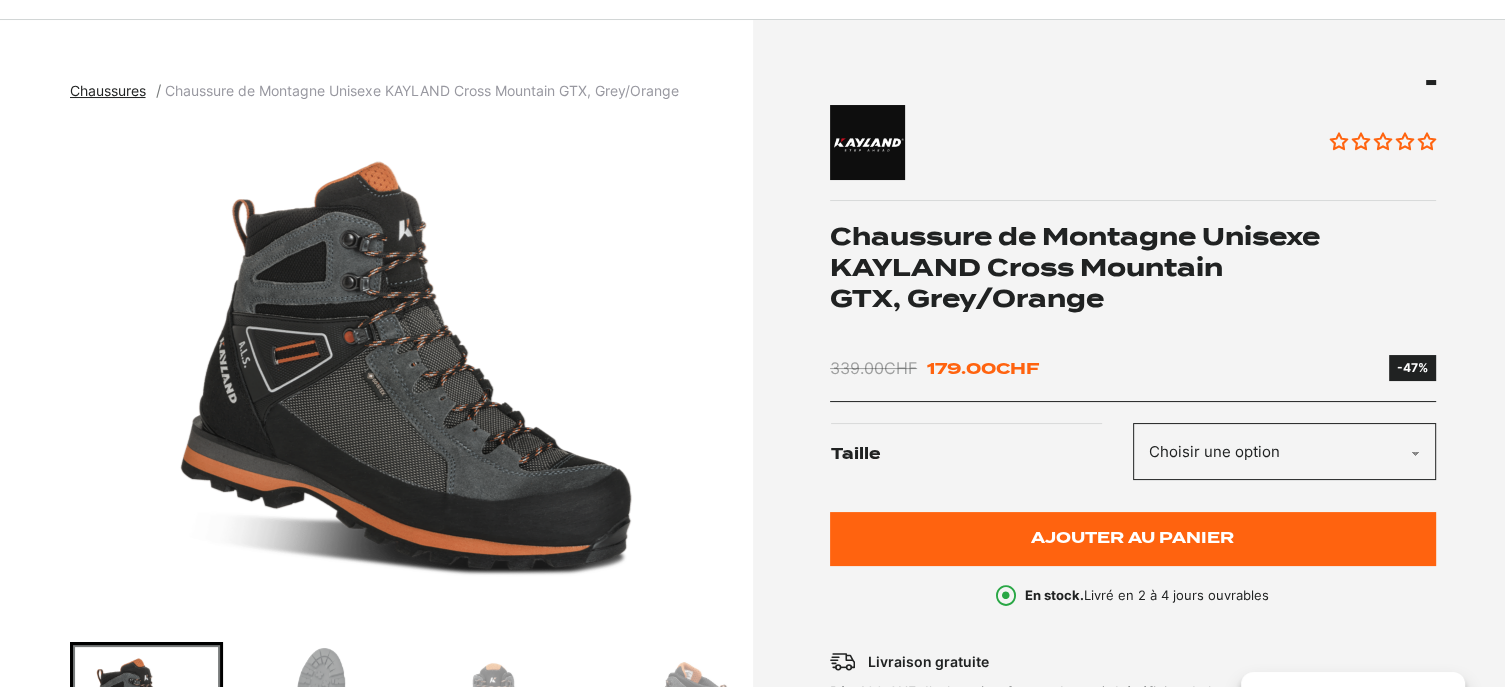 click on "Choisir une option 43 43.5 45.5 47.5" 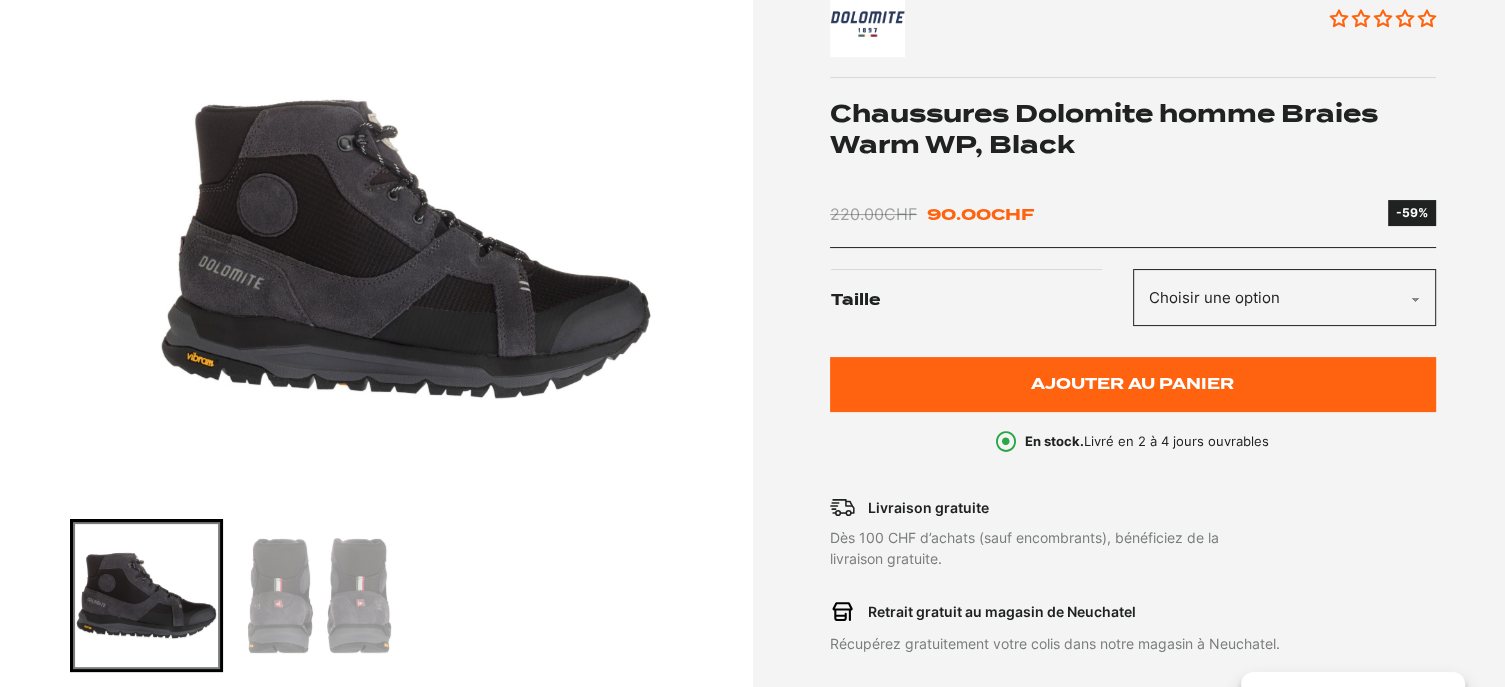 scroll, scrollTop: 308, scrollLeft: 0, axis: vertical 